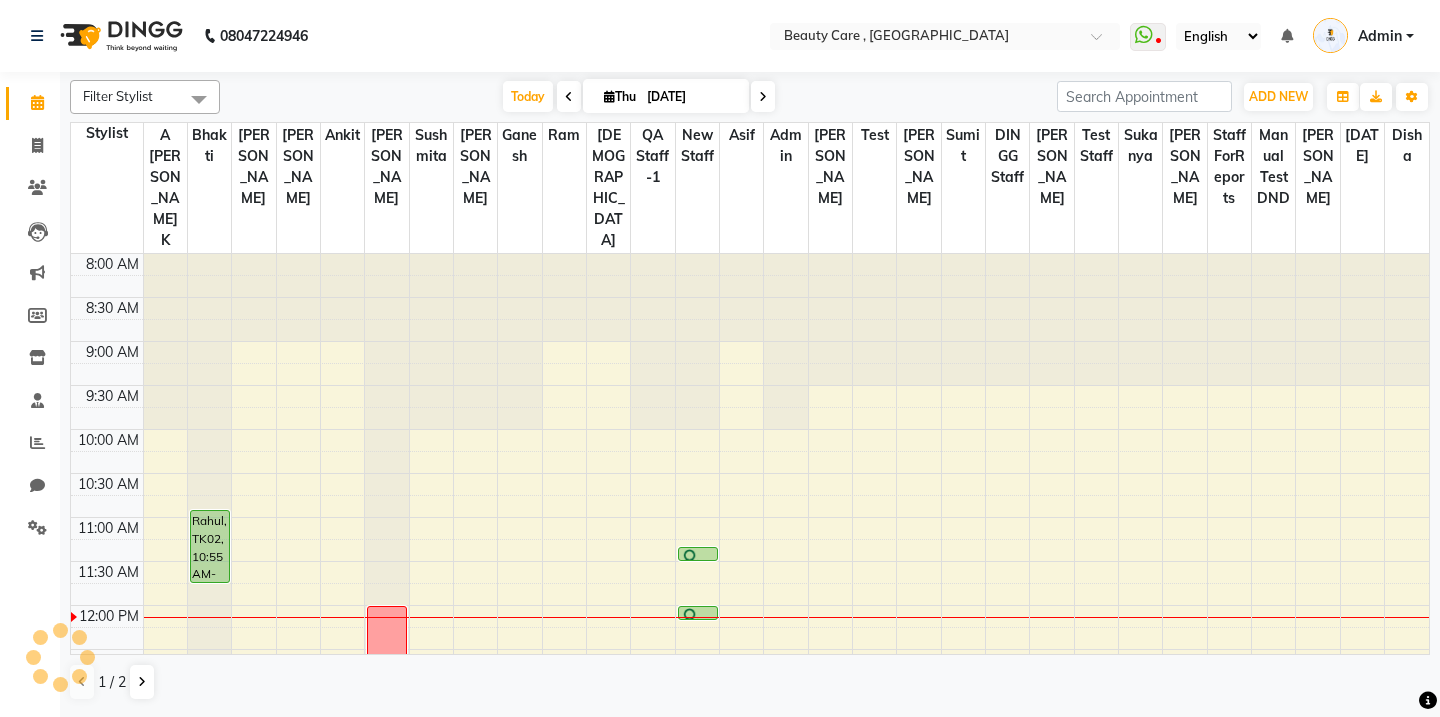 scroll, scrollTop: 0, scrollLeft: 0, axis: both 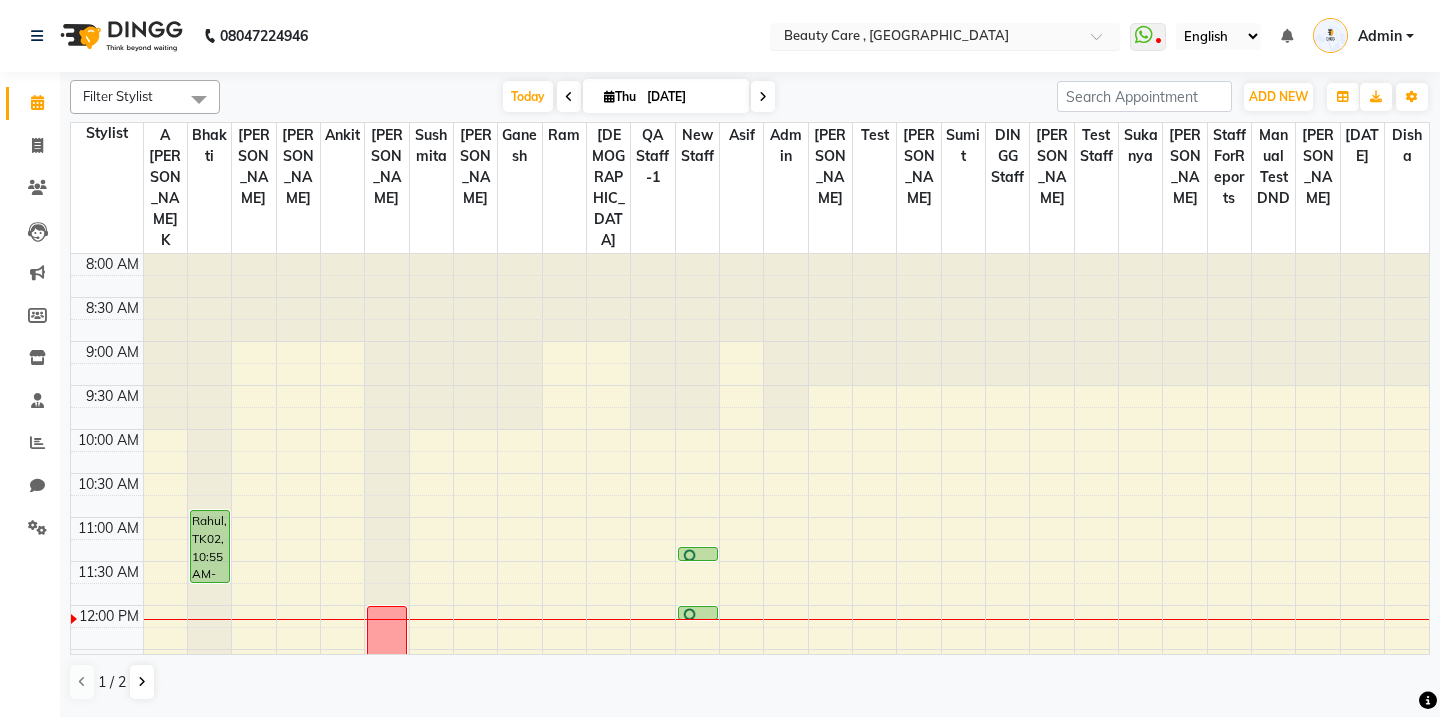 click at bounding box center [925, 38] 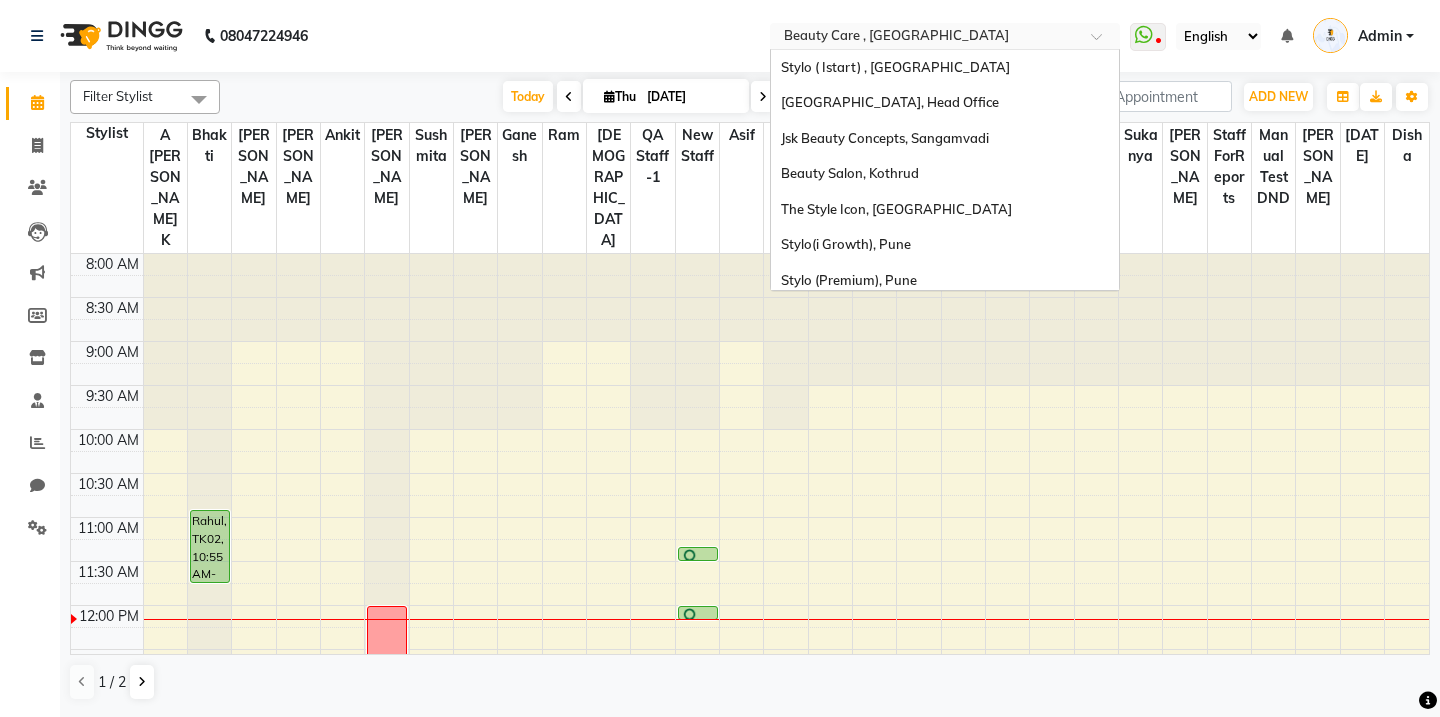 scroll, scrollTop: 115, scrollLeft: 0, axis: vertical 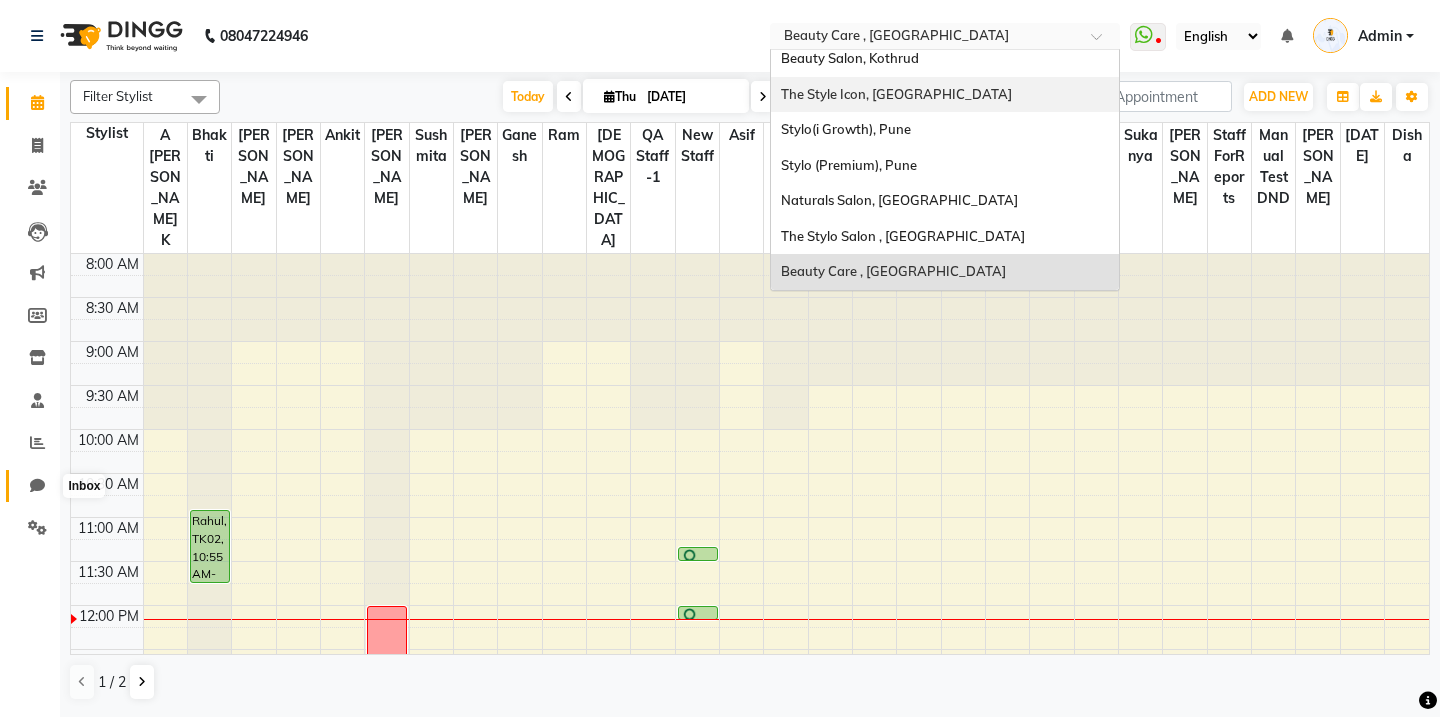 click 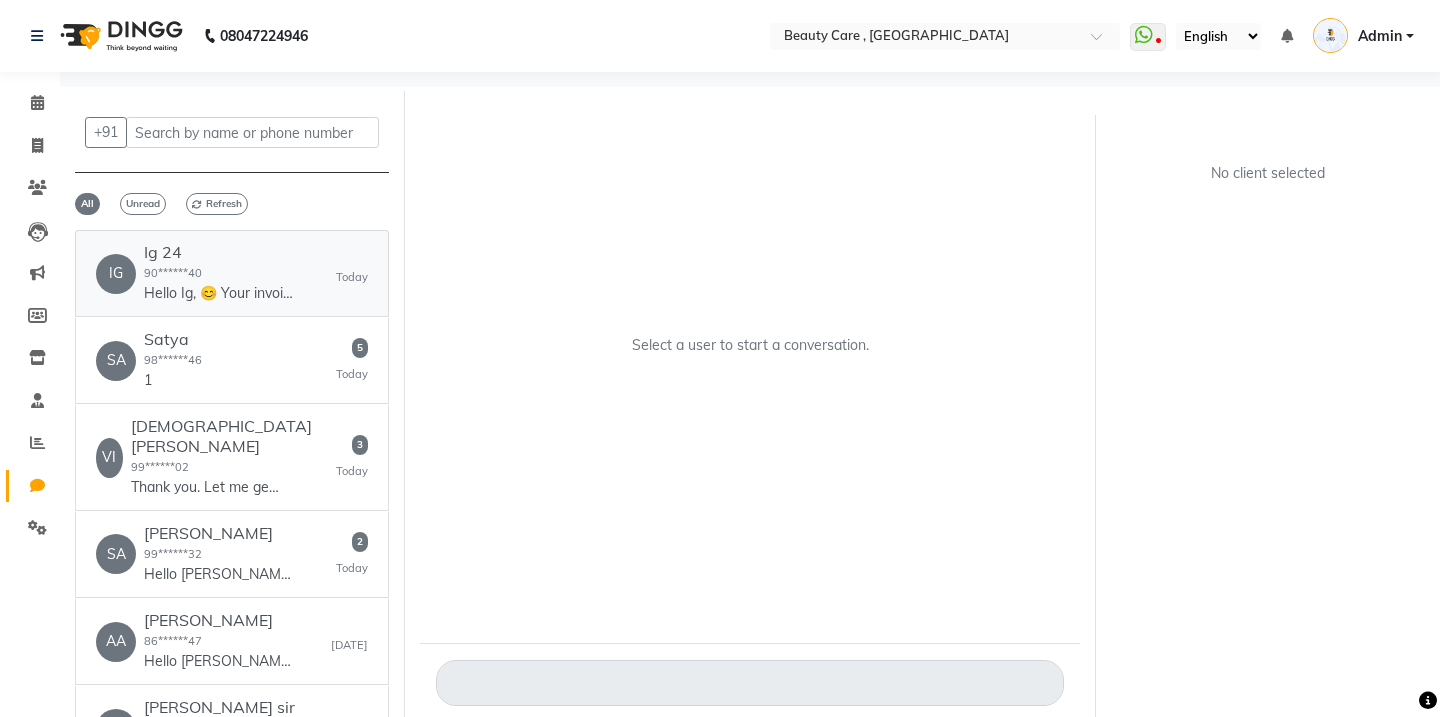 click on "Ig 24  90******40  Hello Ig, 😊
Your invoice from BEAUTY CARE  is ready!
💰 Total: 560
🧾 View Invoice: ww4.in/a?c=kD86dz
We’d love to hear your feedback! Share your experience here: ww4.in/a?c=f84qza ." 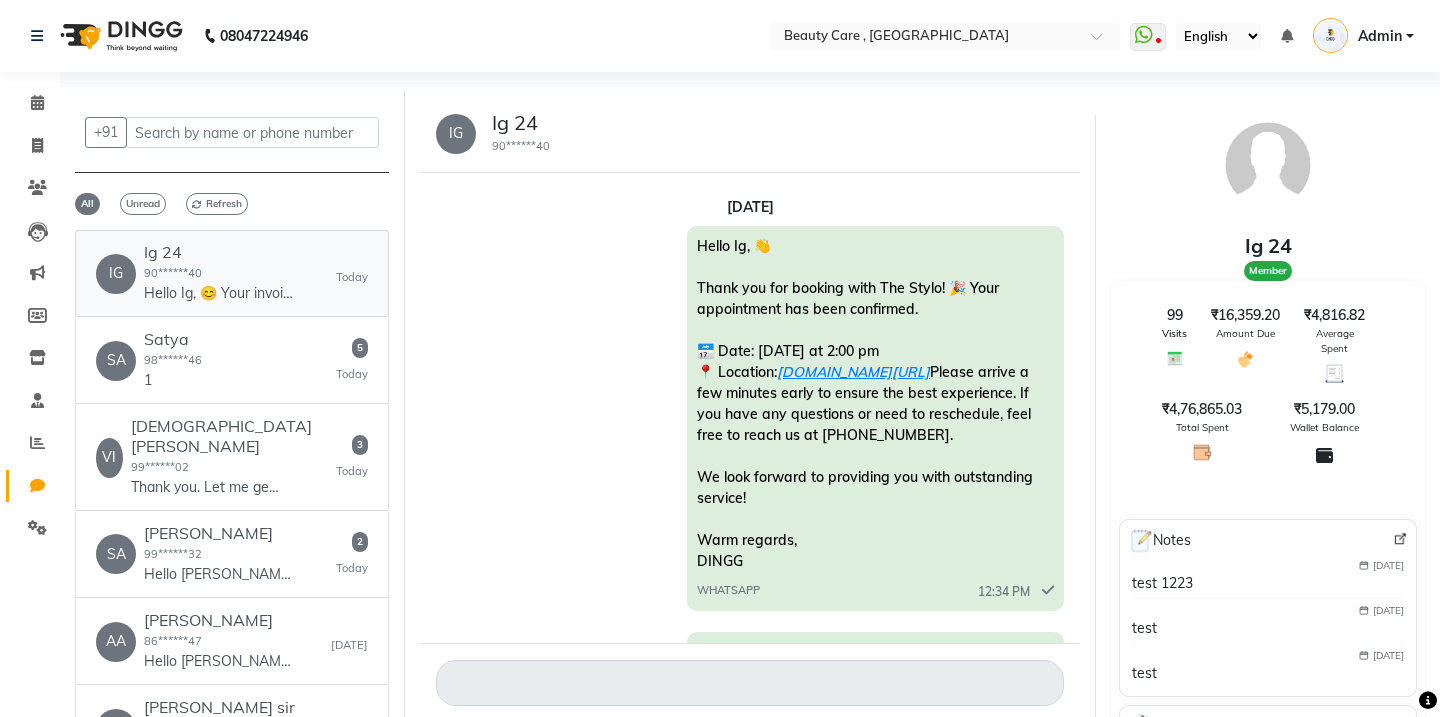 scroll, scrollTop: 17260, scrollLeft: 0, axis: vertical 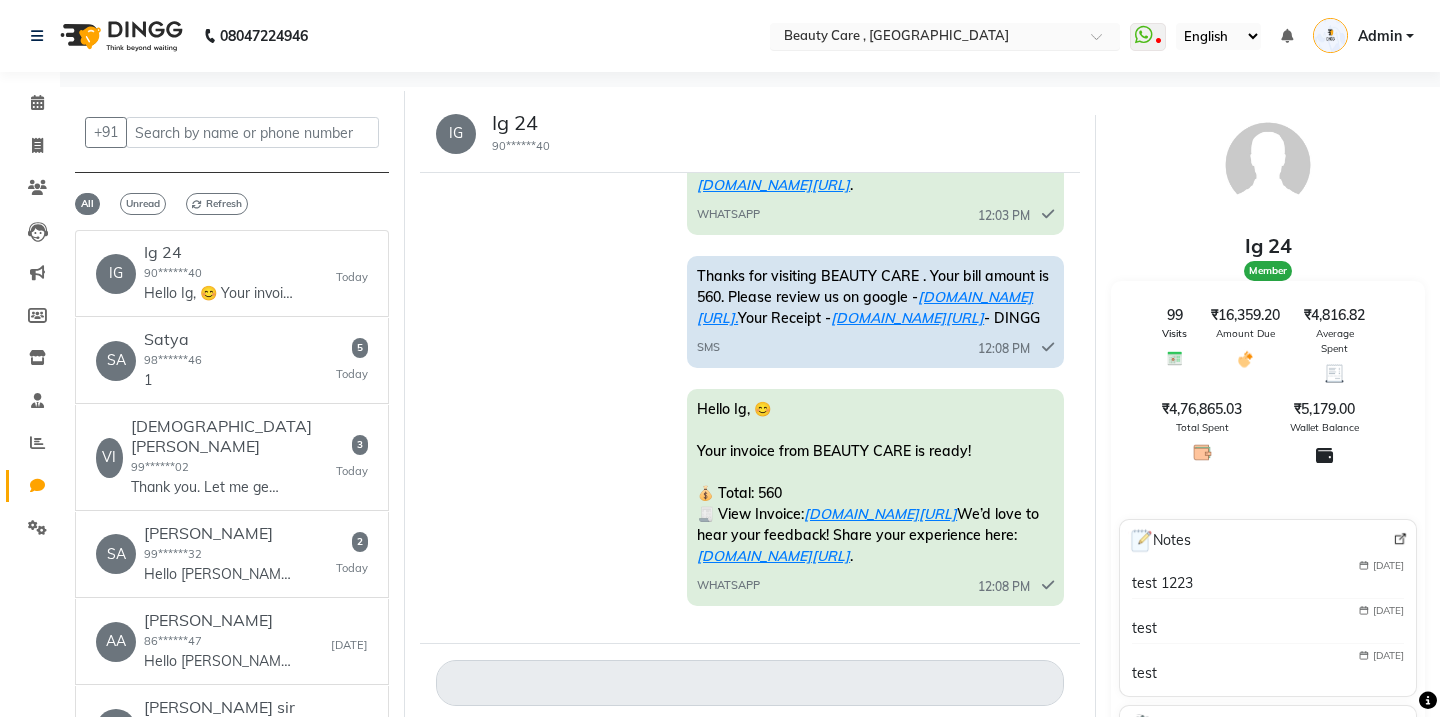 click at bounding box center [925, 38] 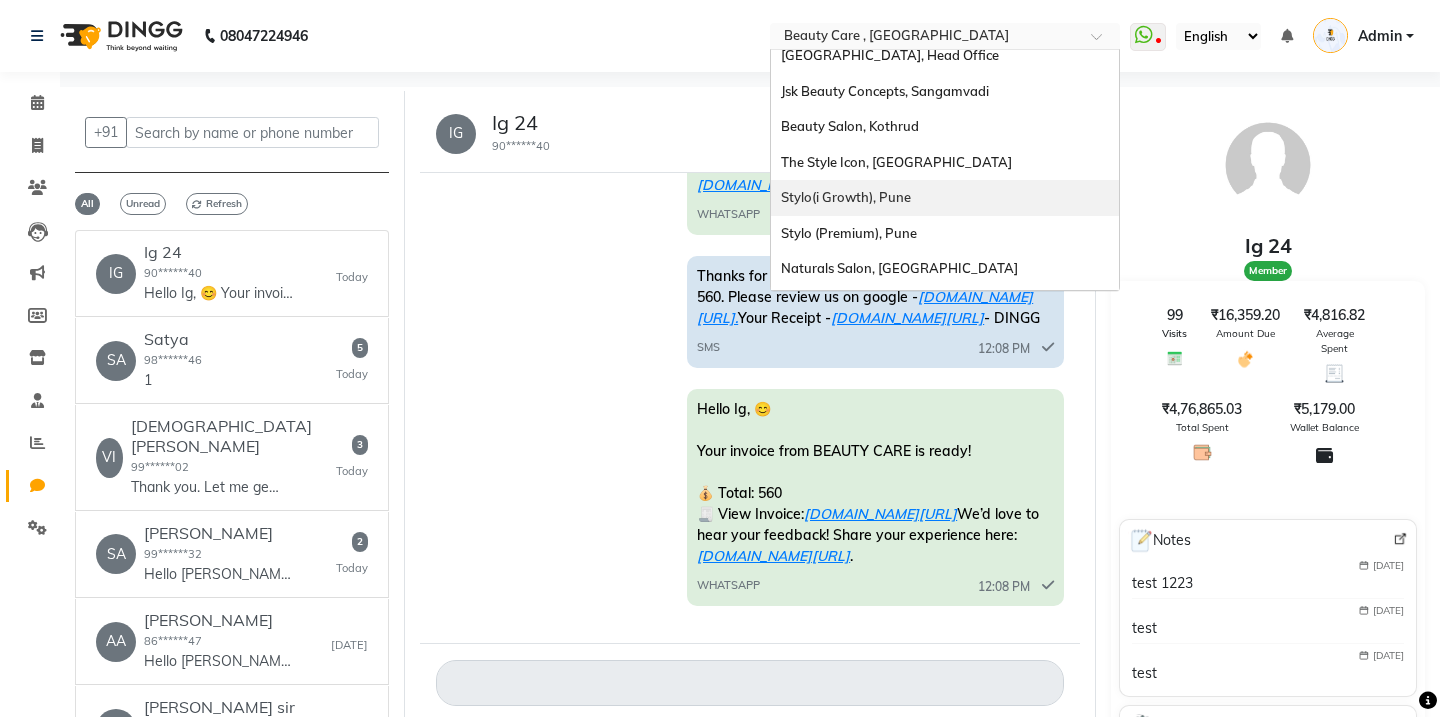 scroll, scrollTop: 15, scrollLeft: 0, axis: vertical 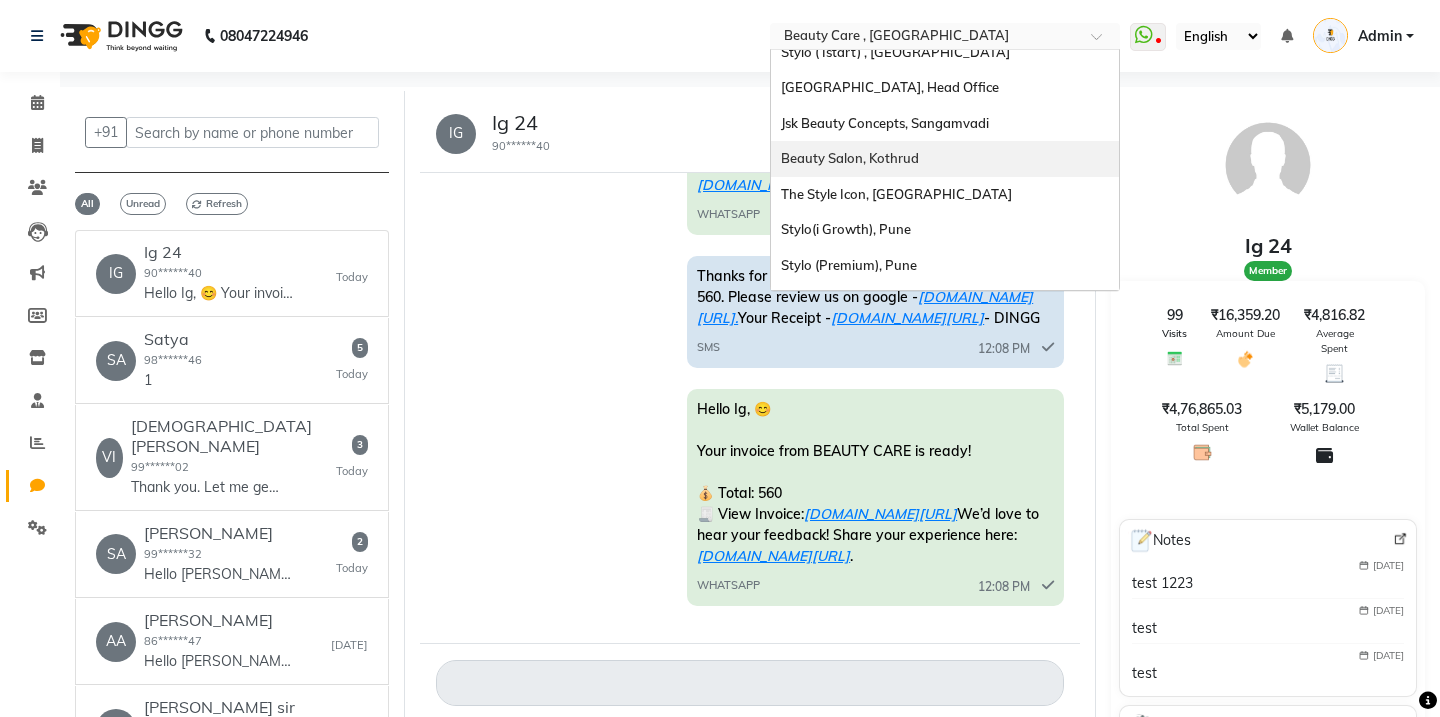 click on "Beauty Salon, Kothrud" at bounding box center [945, 159] 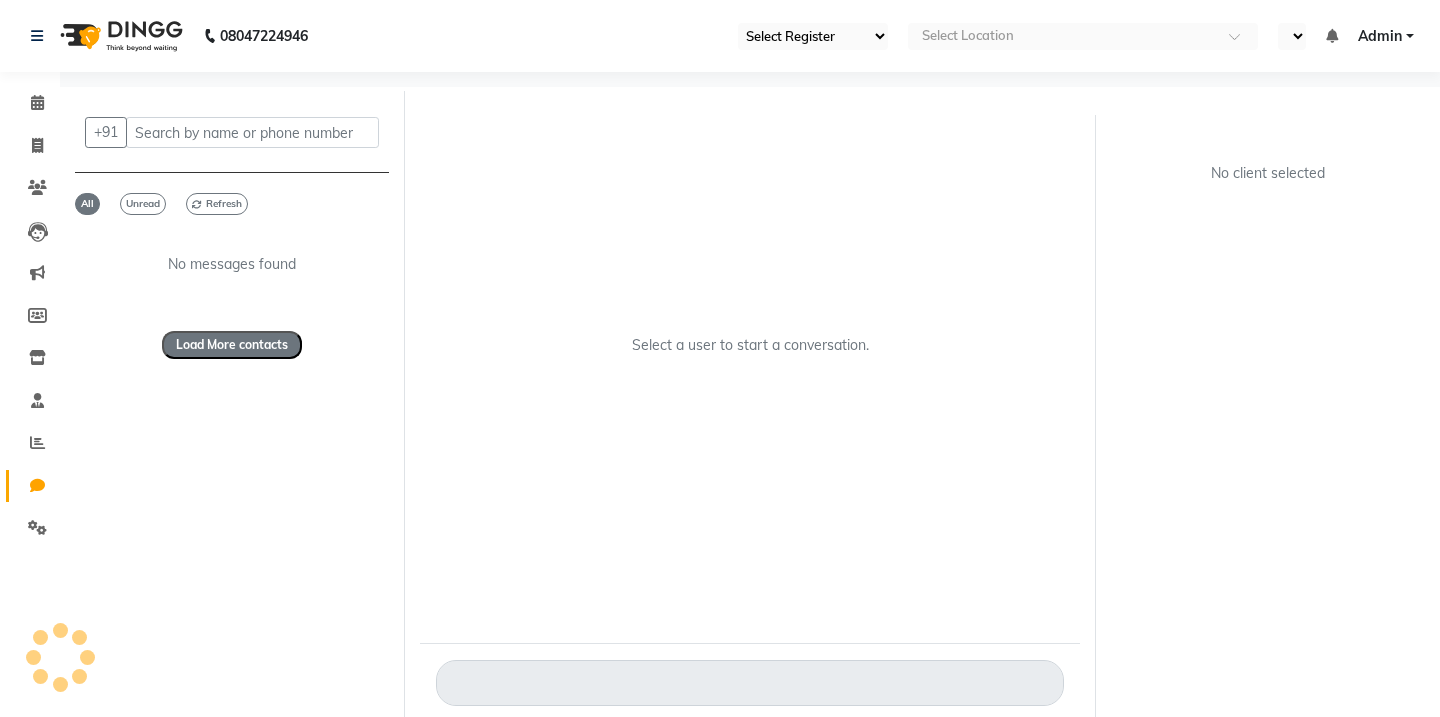 scroll, scrollTop: 0, scrollLeft: 0, axis: both 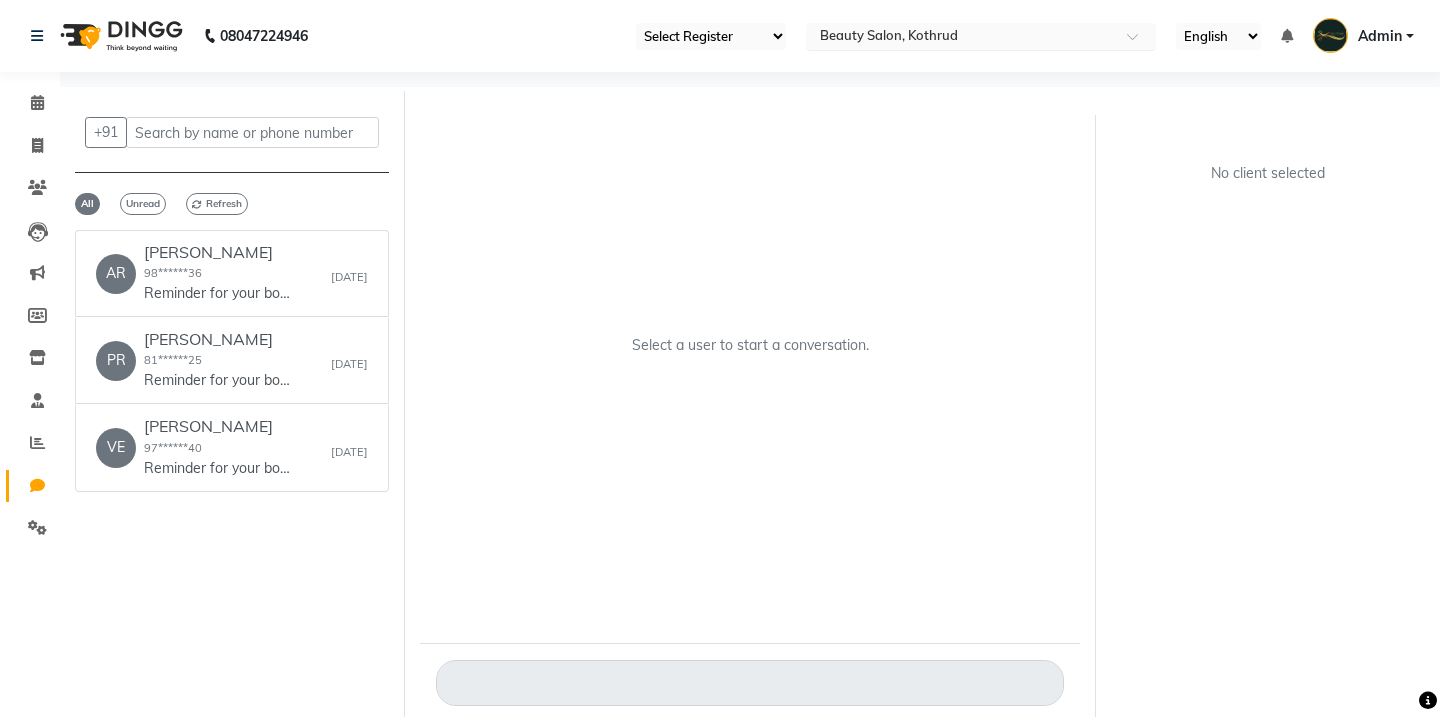 click at bounding box center [961, 38] 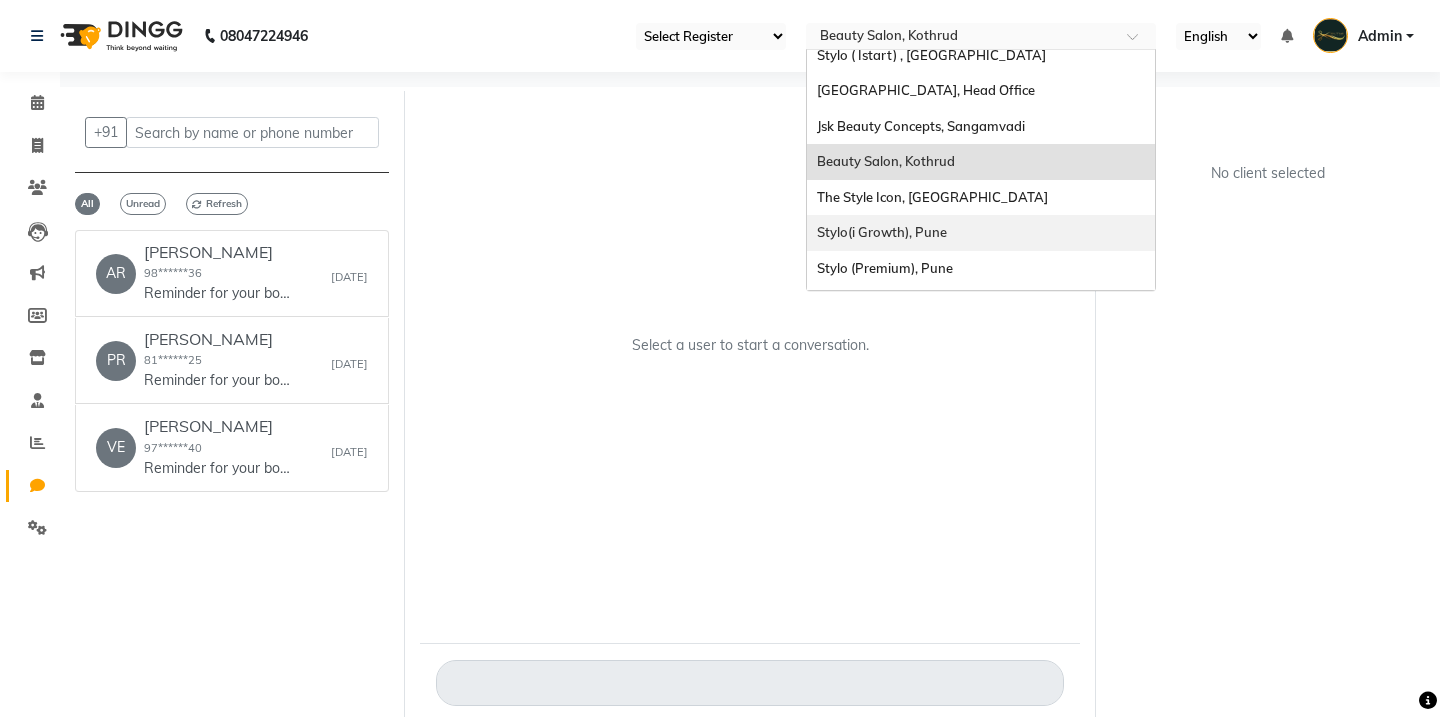 scroll, scrollTop: 0, scrollLeft: 0, axis: both 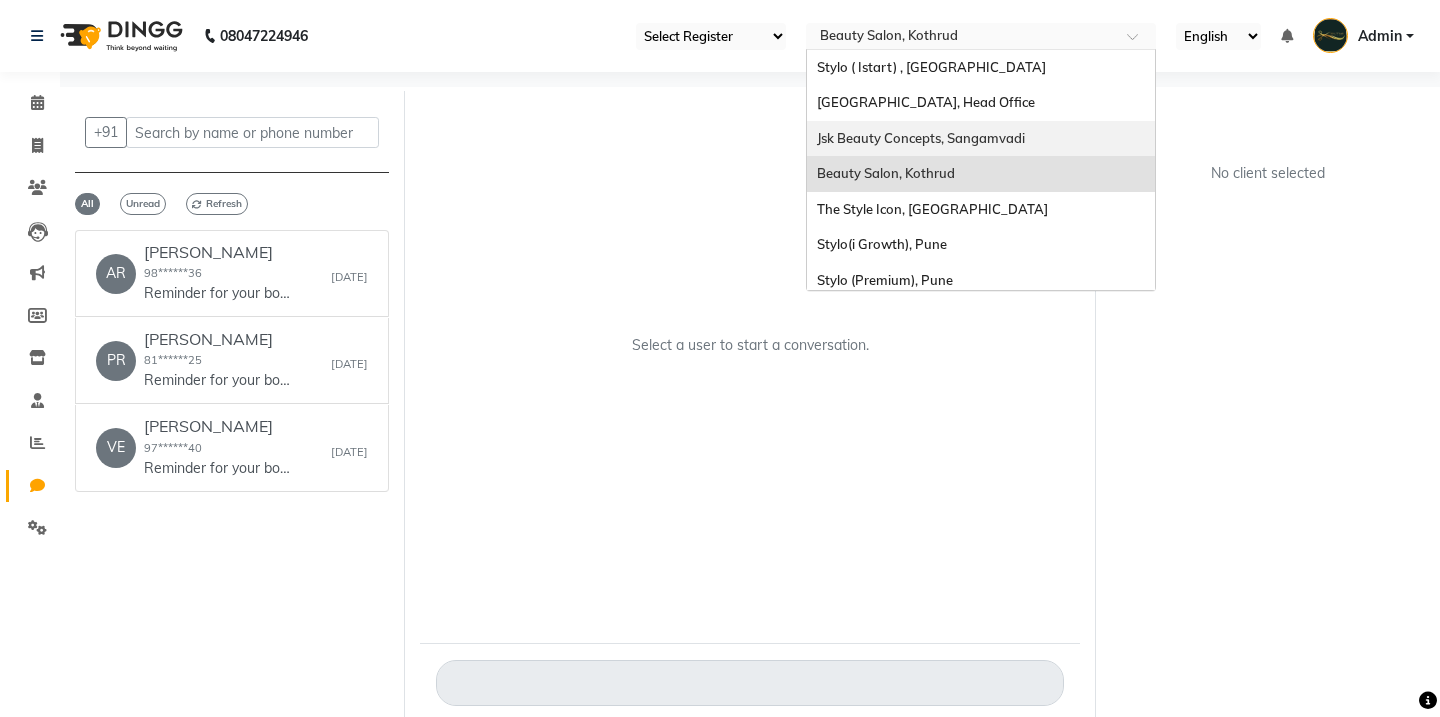 click on "Jsk Beauty Concepts, Sangamvadi" at bounding box center (921, 138) 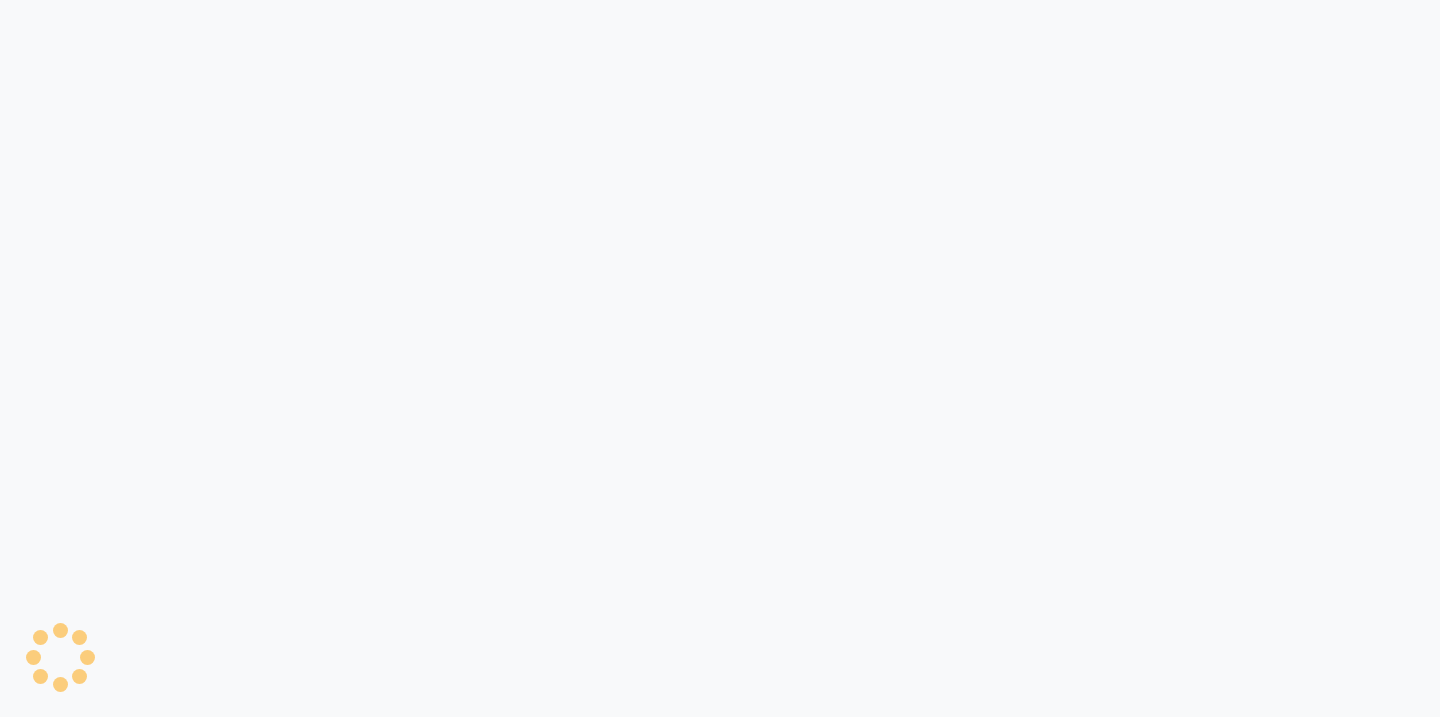 scroll, scrollTop: 0, scrollLeft: 0, axis: both 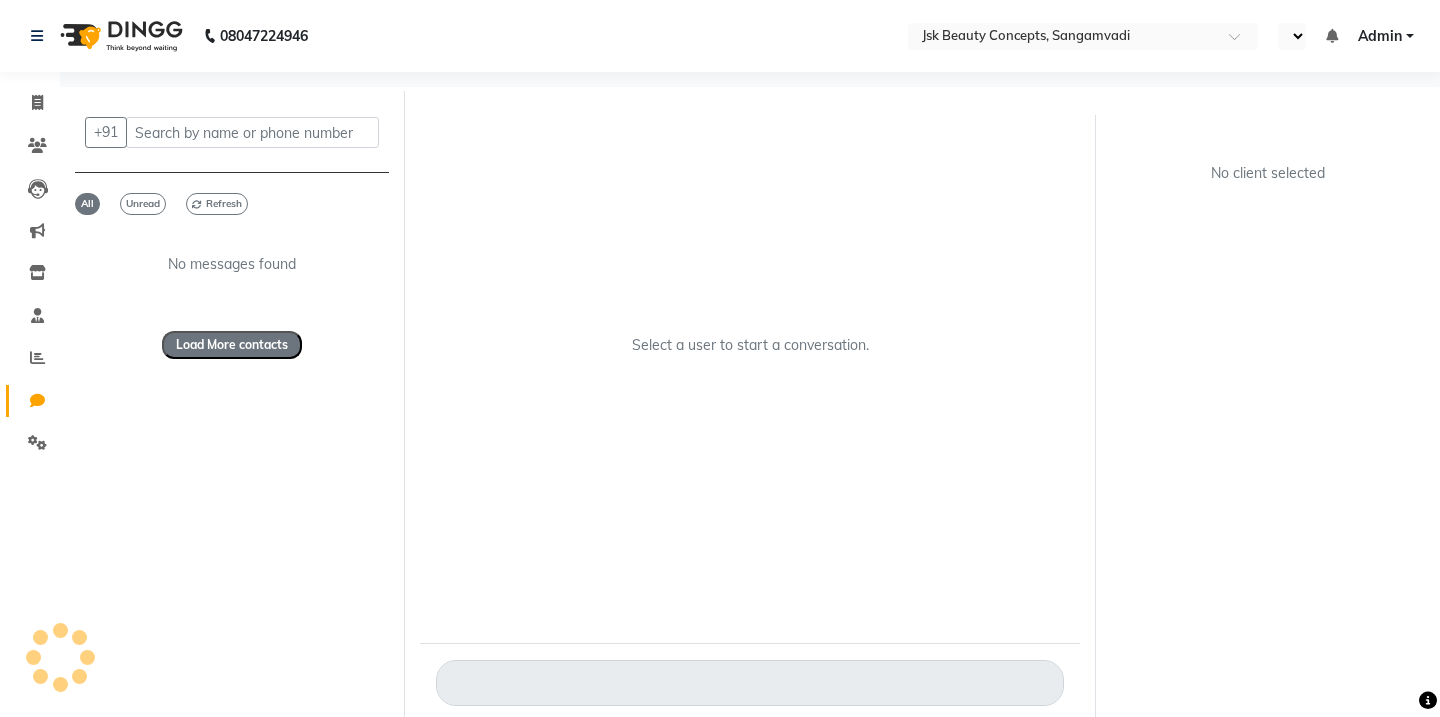 select on "en" 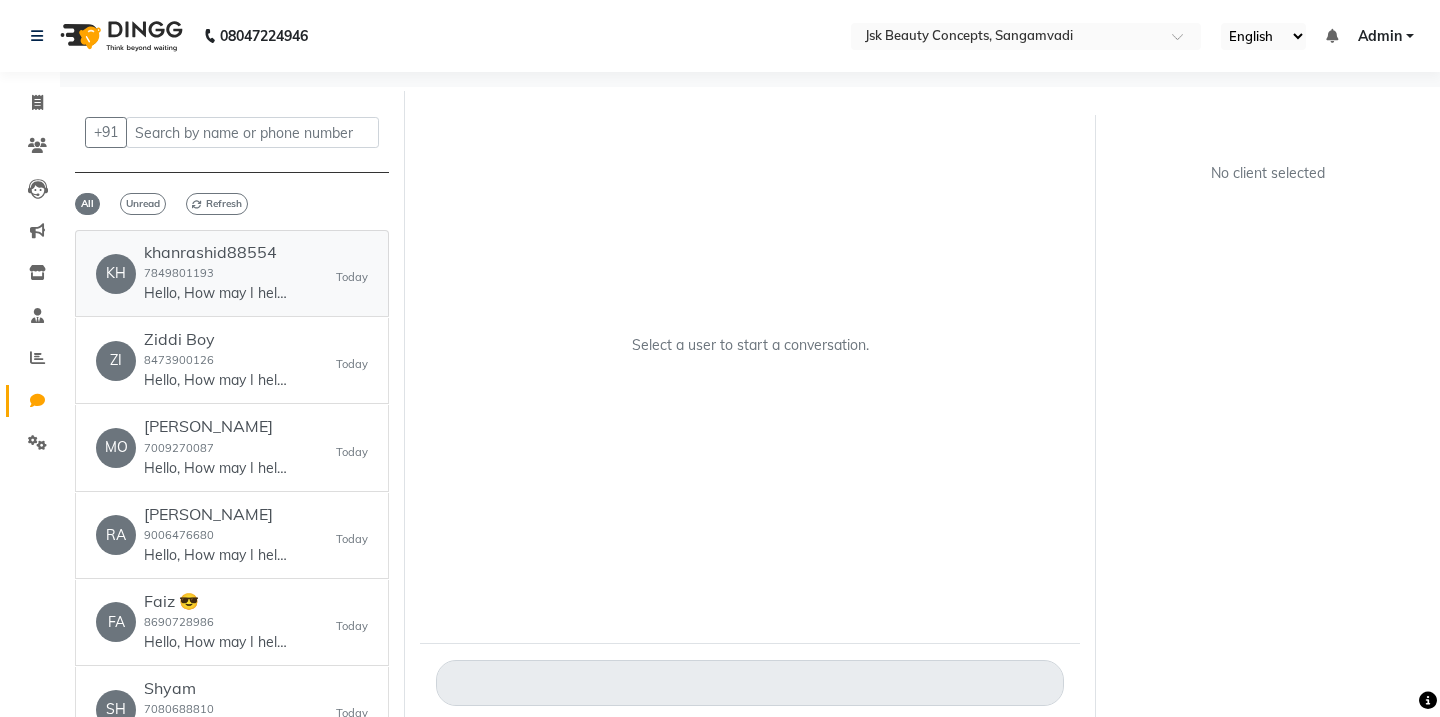 click on "khanrashid88554  7849801193  Hello, How may I help you?" 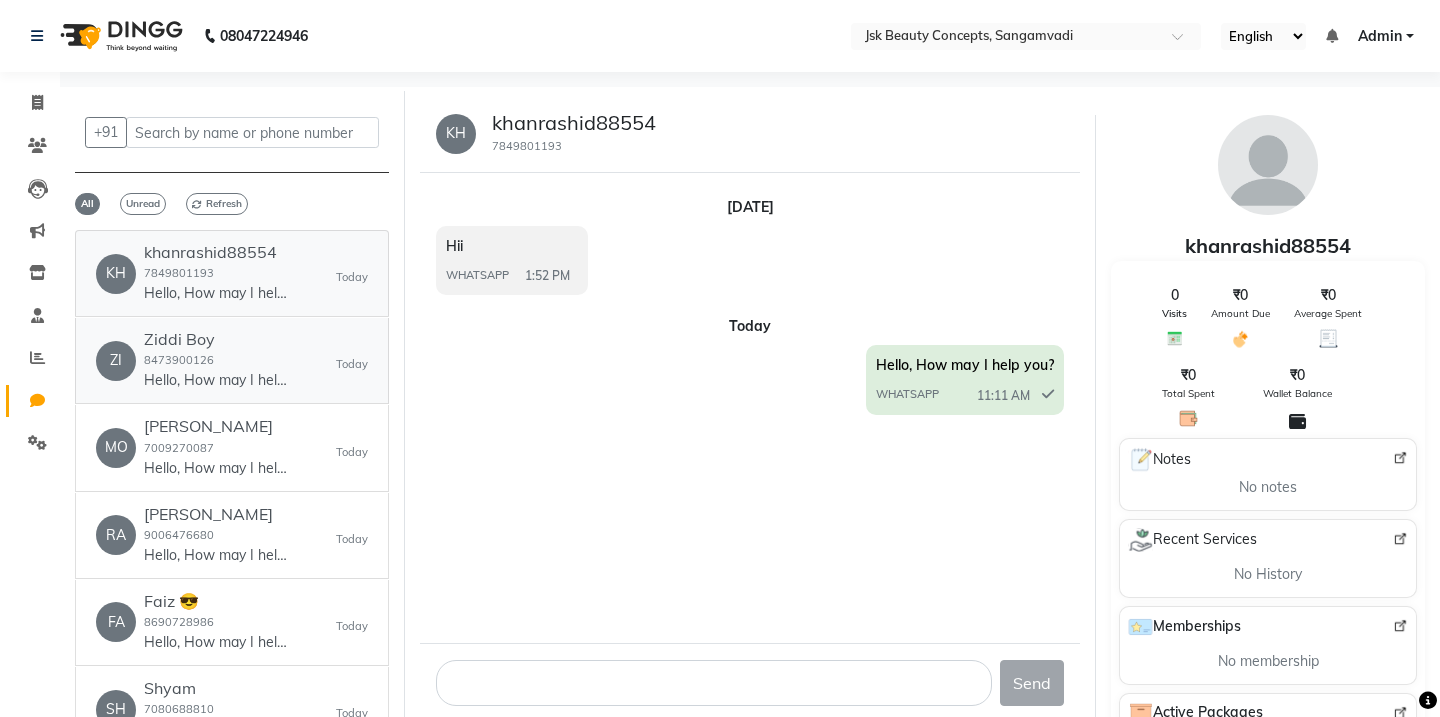 scroll, scrollTop: 0, scrollLeft: 0, axis: both 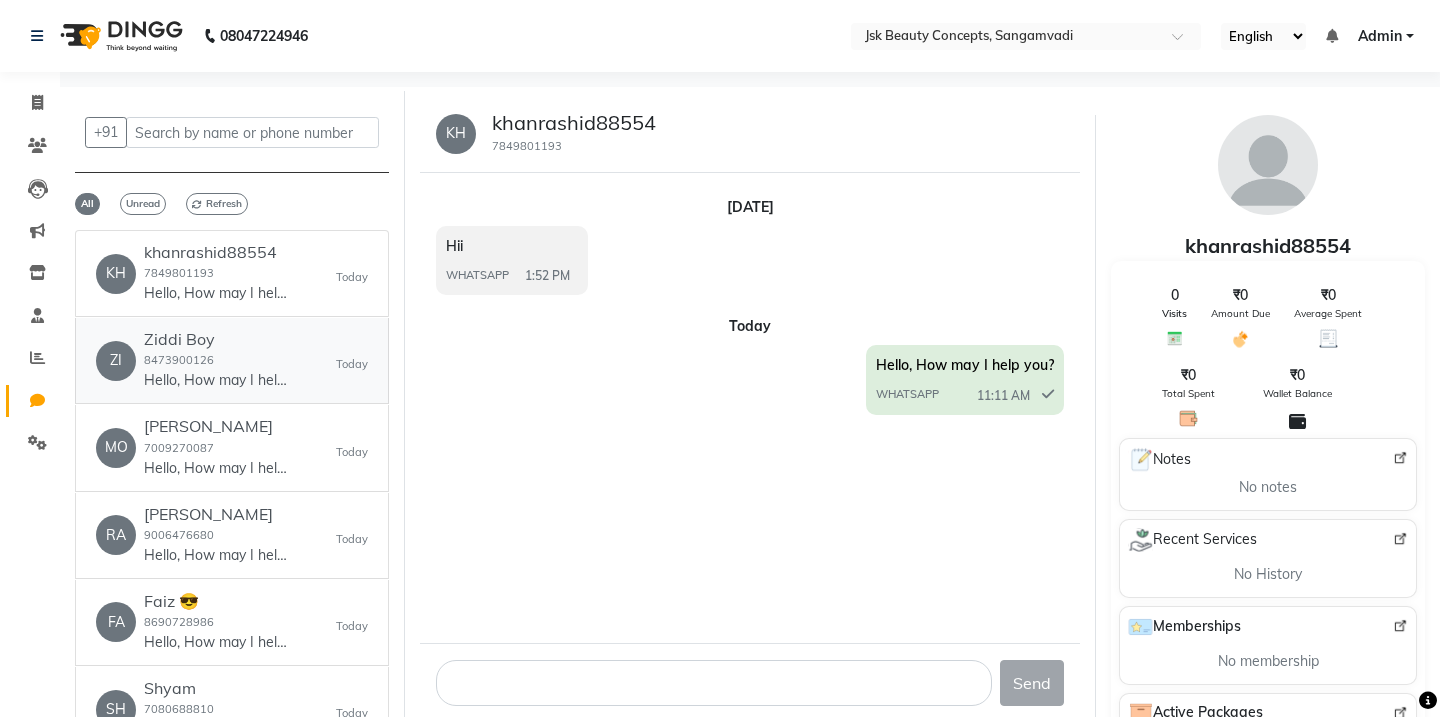 click on "Hello, How may I help you?" 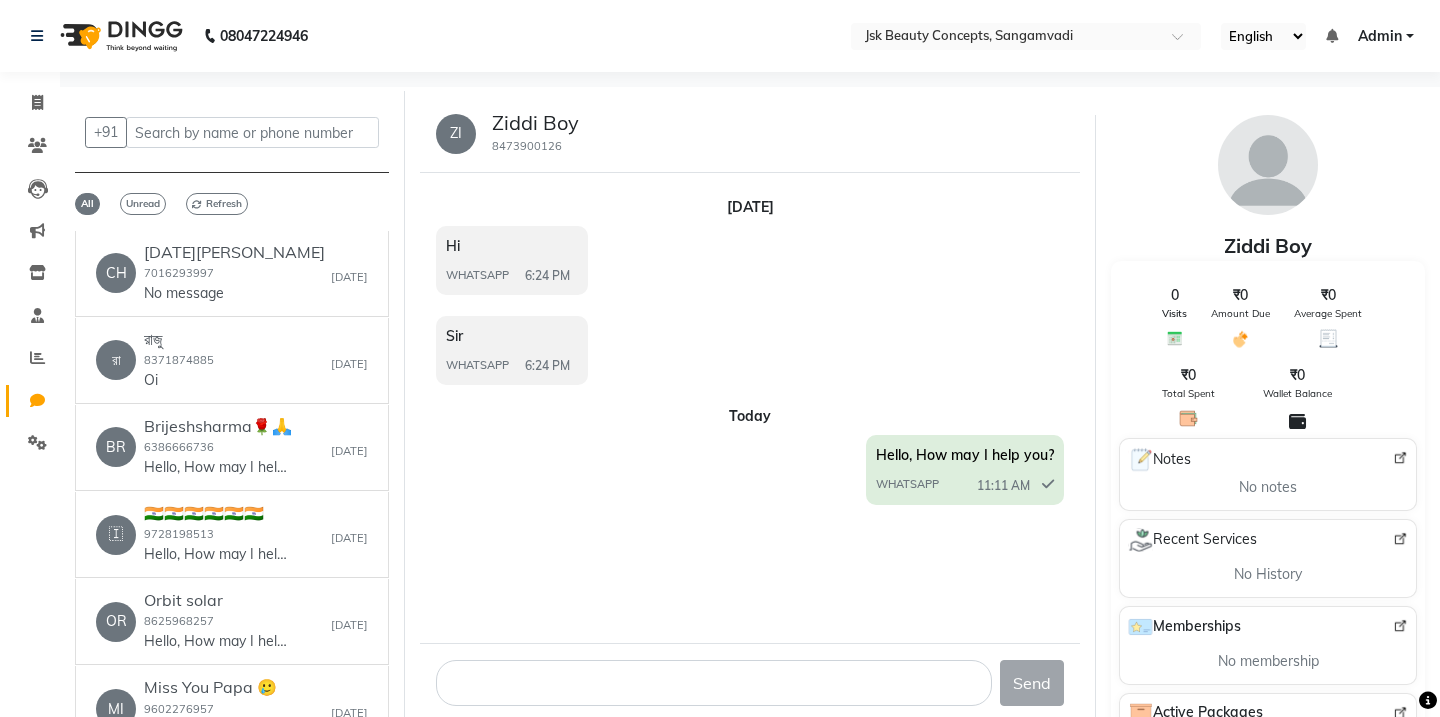 scroll, scrollTop: 741, scrollLeft: 0, axis: vertical 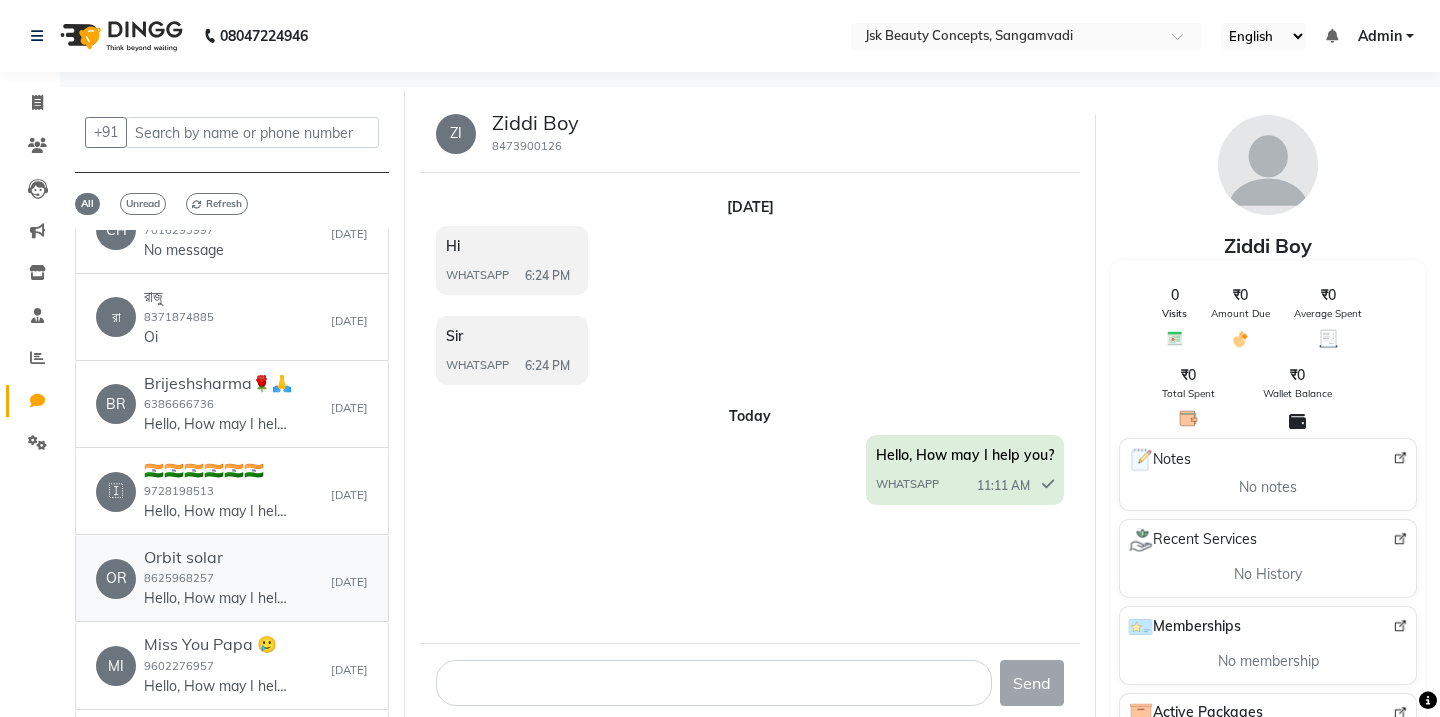 click on "Orbit solar  8625968257  Hello, How may I help you?" 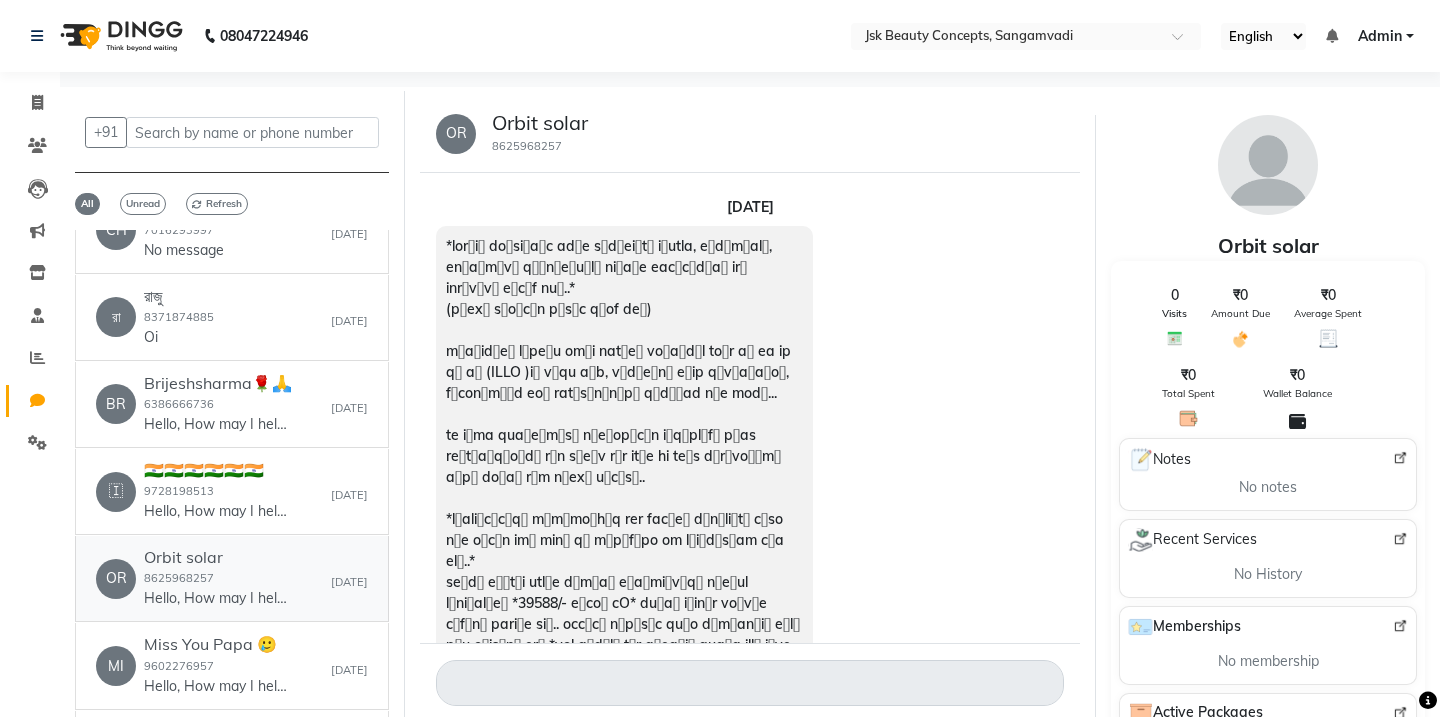 scroll, scrollTop: 675, scrollLeft: 0, axis: vertical 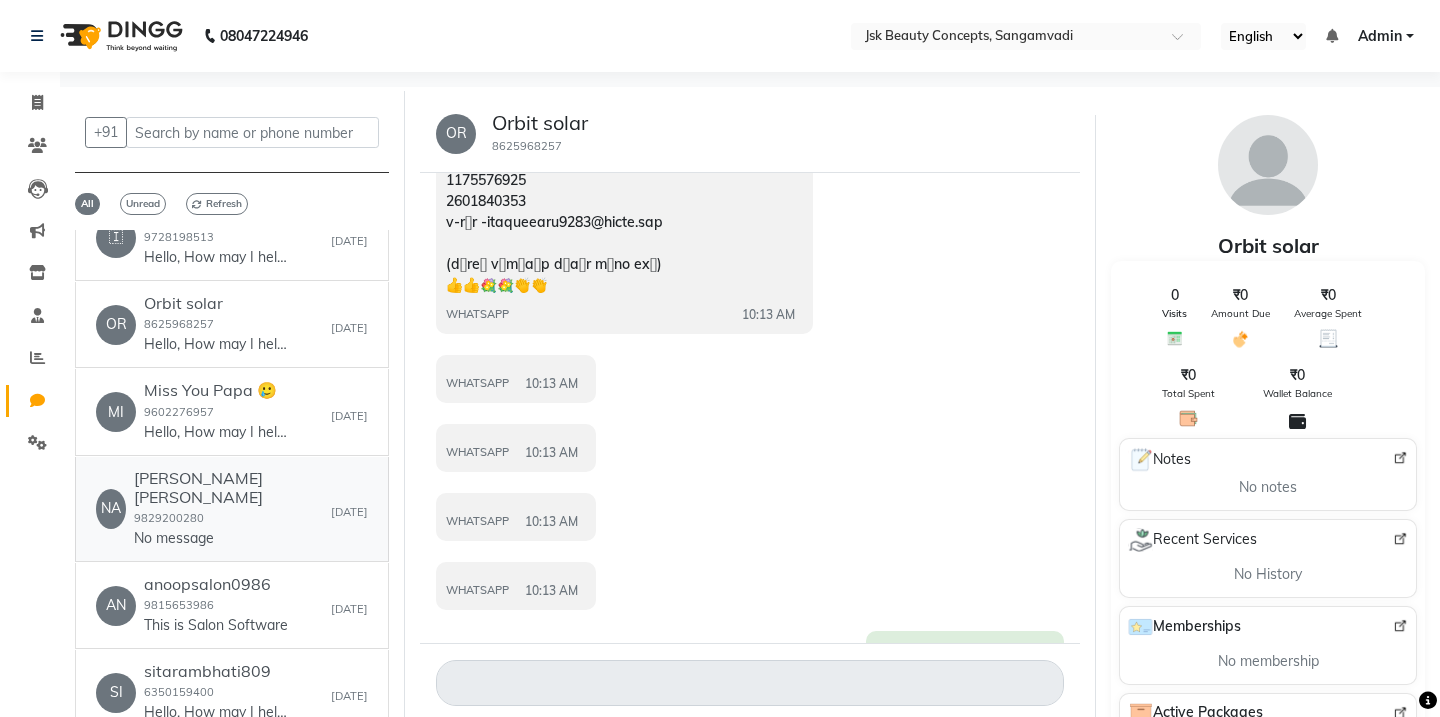 click on "No message" 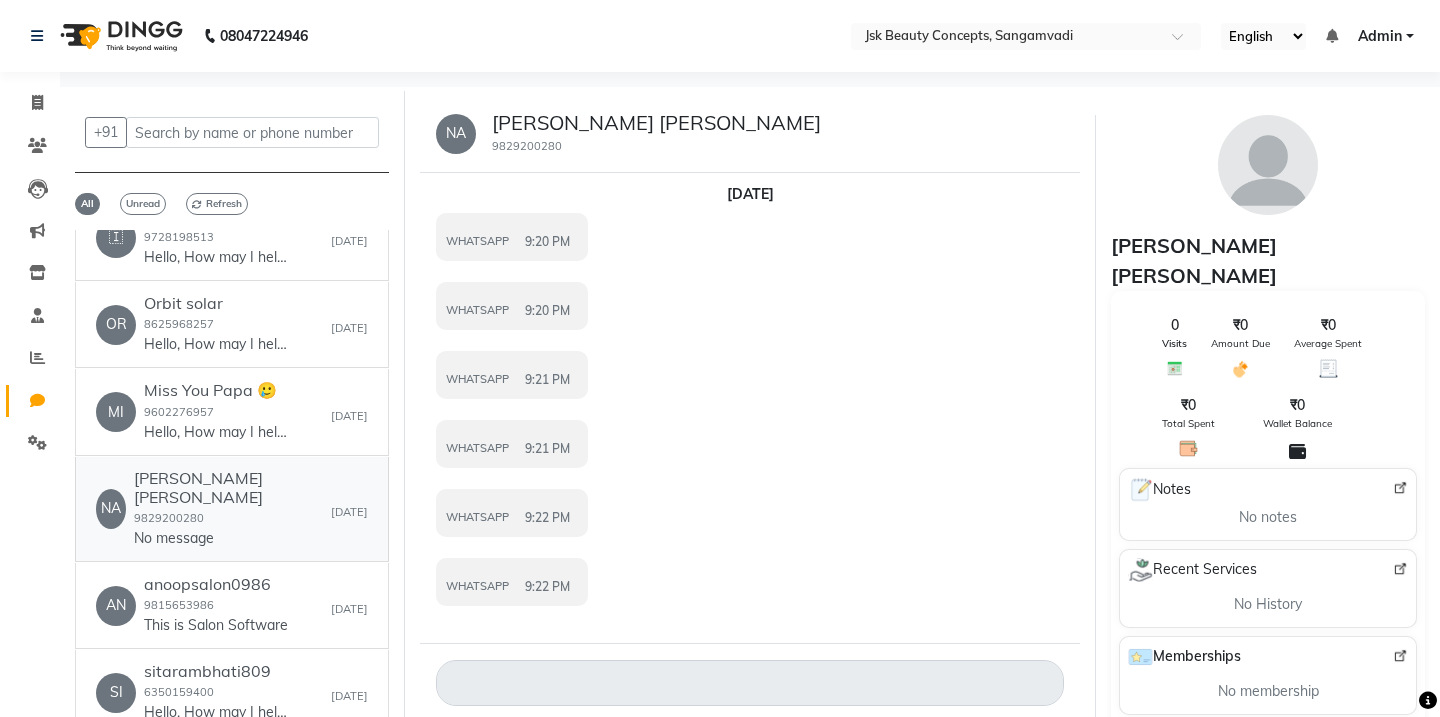 scroll, scrollTop: 13, scrollLeft: 0, axis: vertical 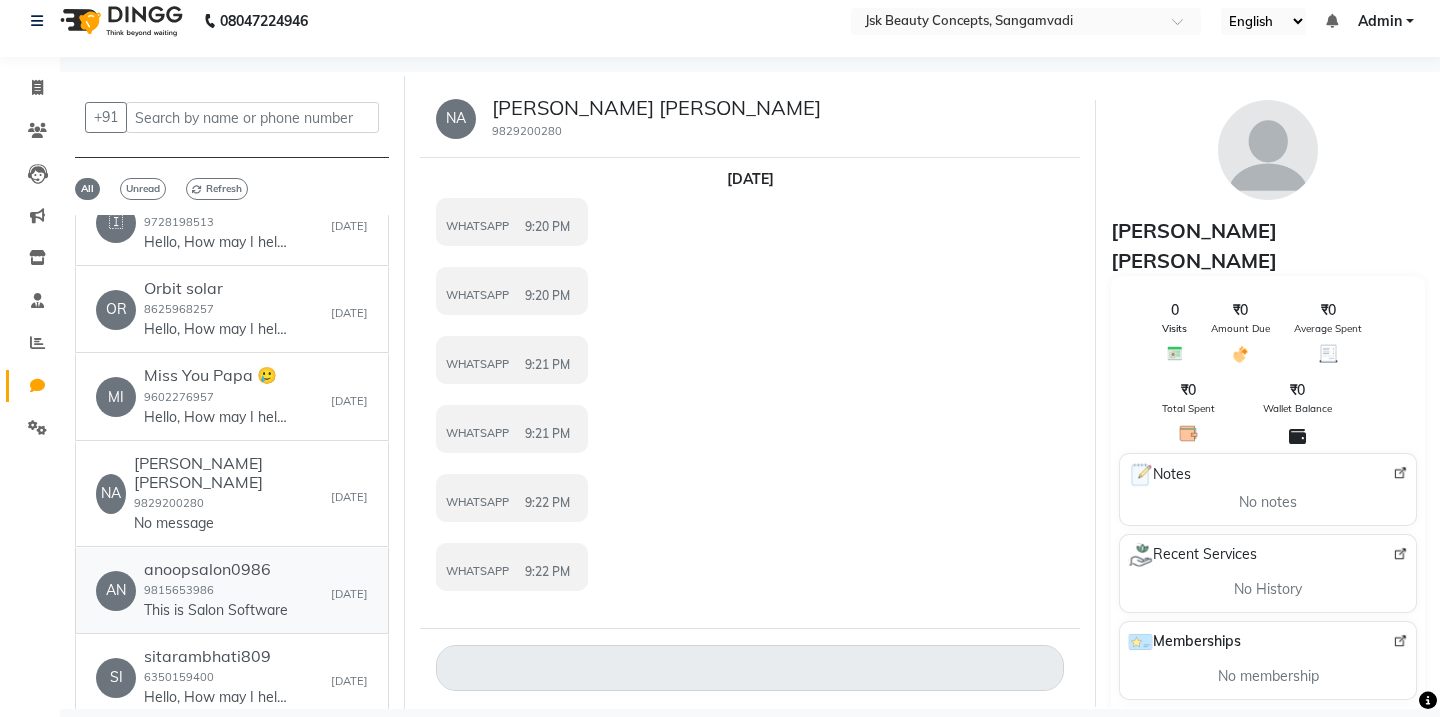 click on "This is Salon Software" 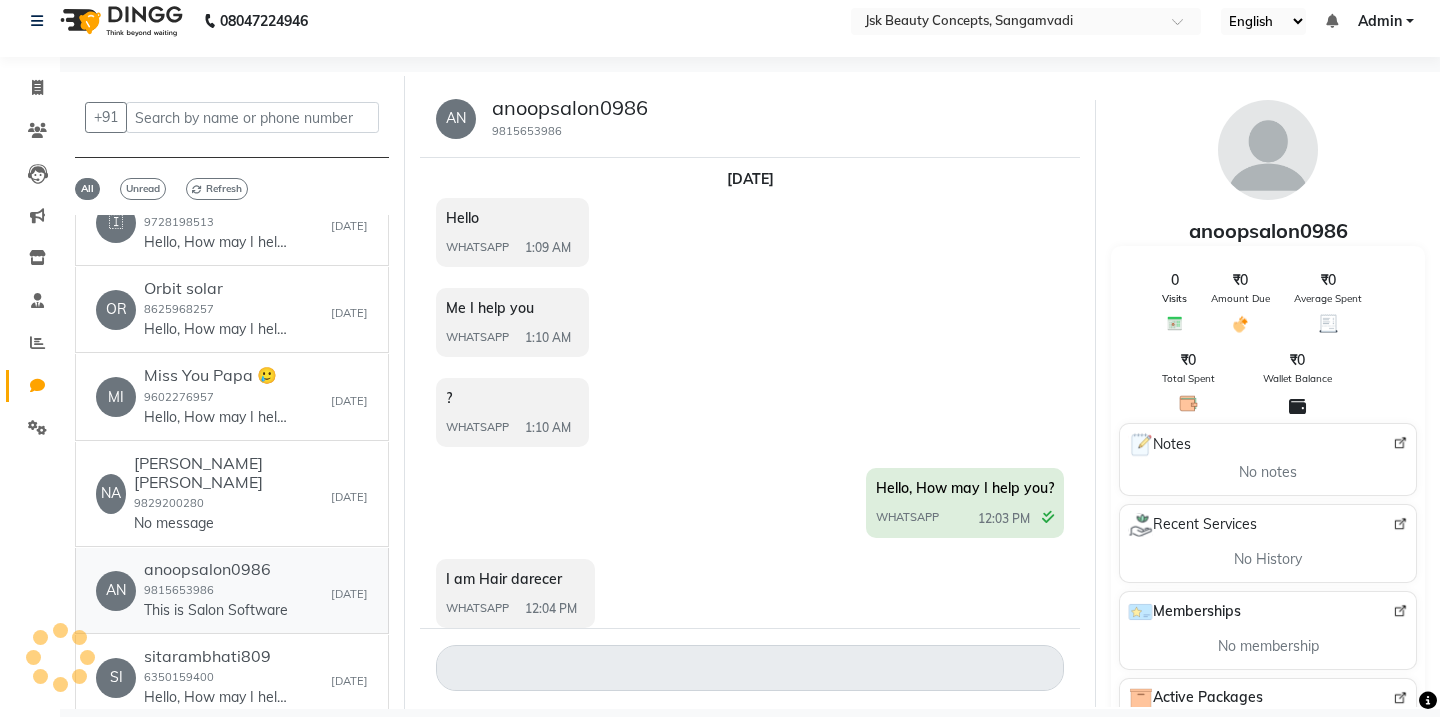 scroll, scrollTop: 109, scrollLeft: 0, axis: vertical 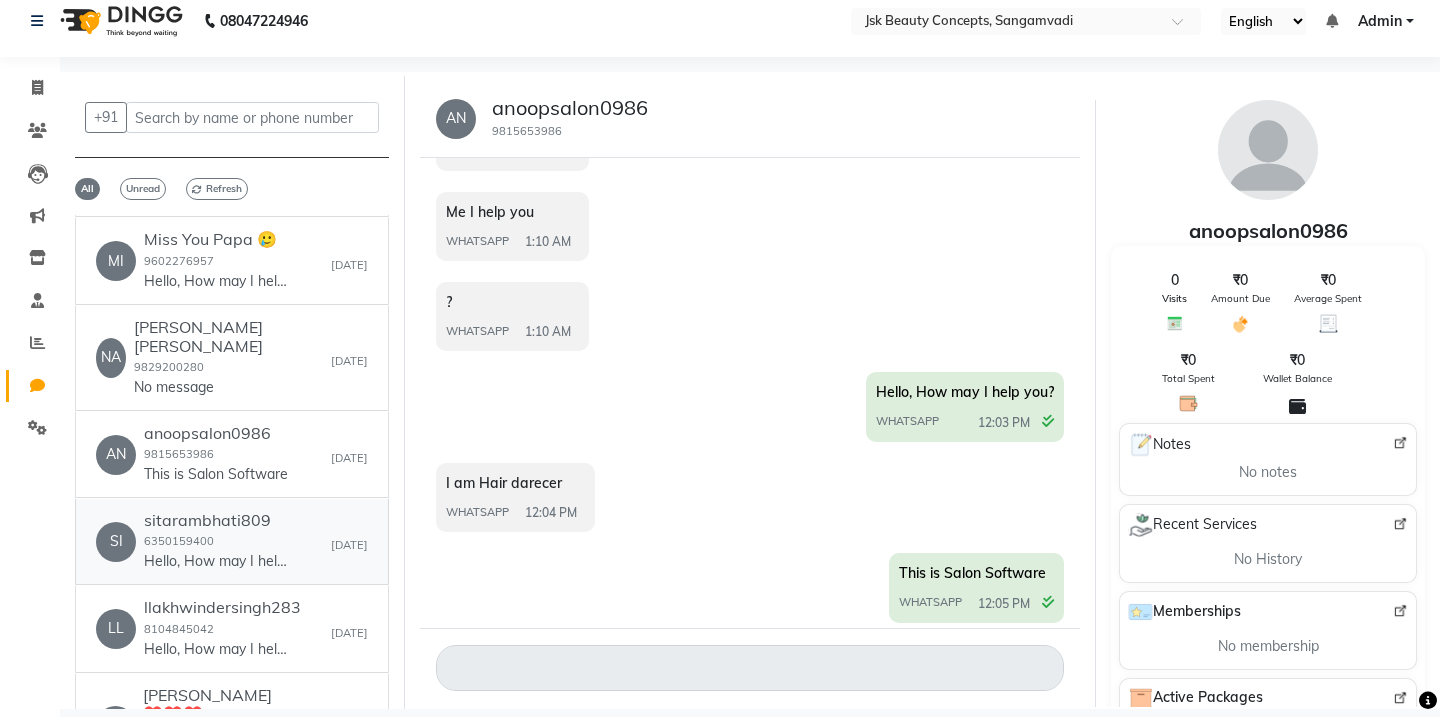 click on "sitarambhati809  6350159400  Hello, How may I help you?" 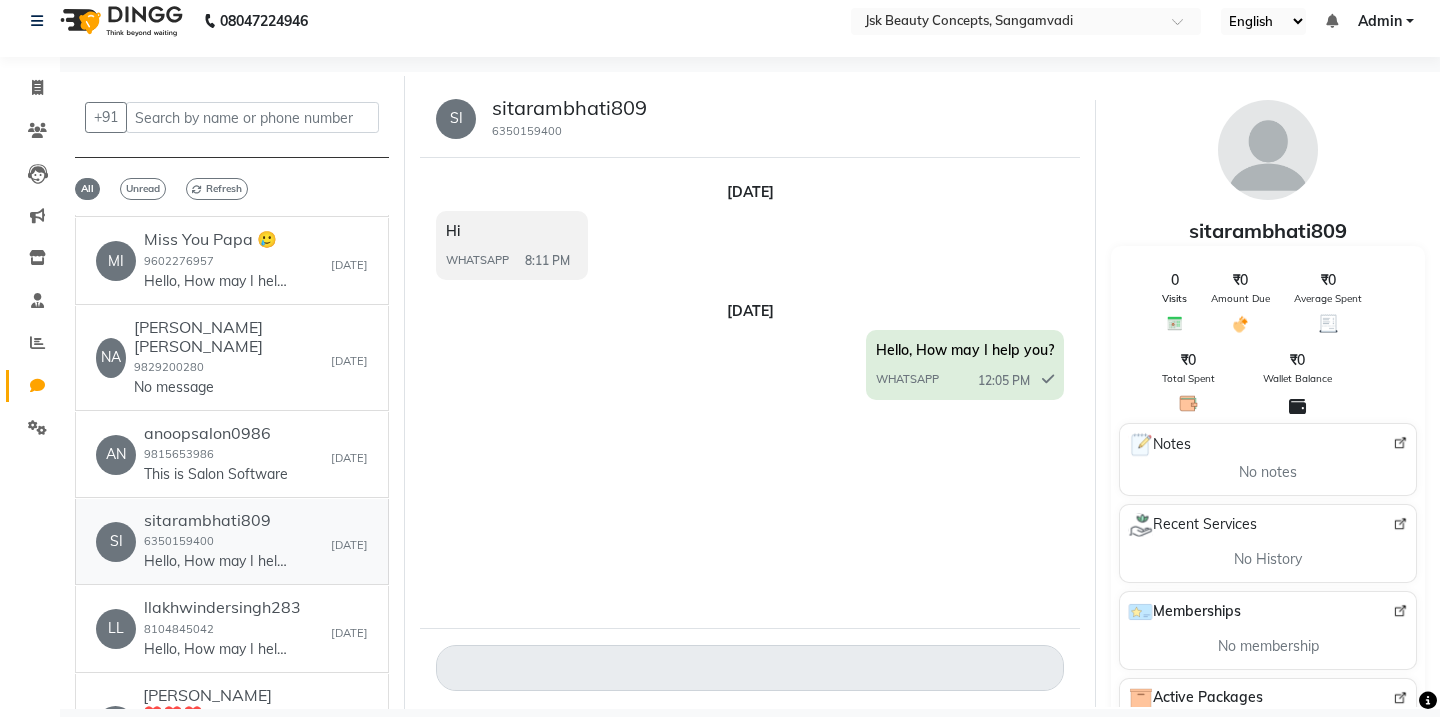 scroll, scrollTop: 0, scrollLeft: 0, axis: both 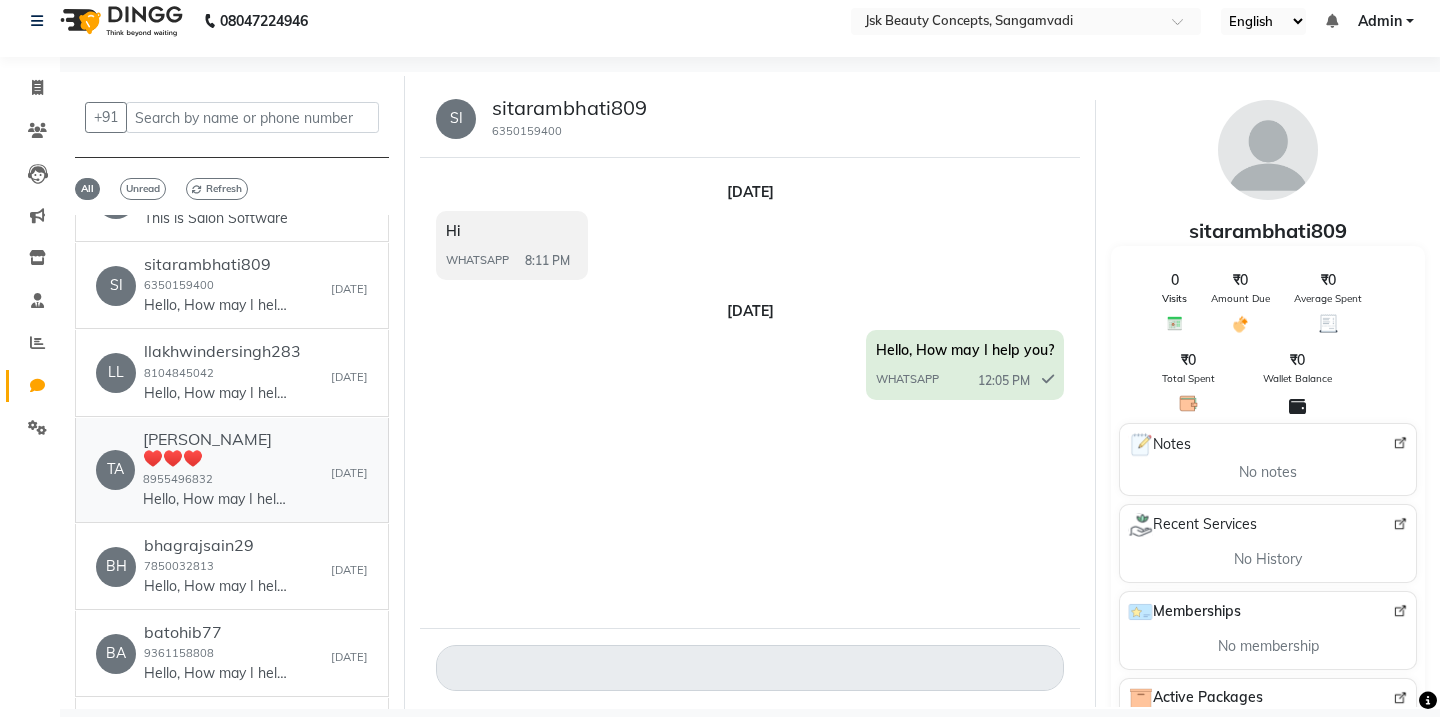 click on "[PERSON_NAME] ♥️♥️♥️  8955496832  Hello, How may I help you?" 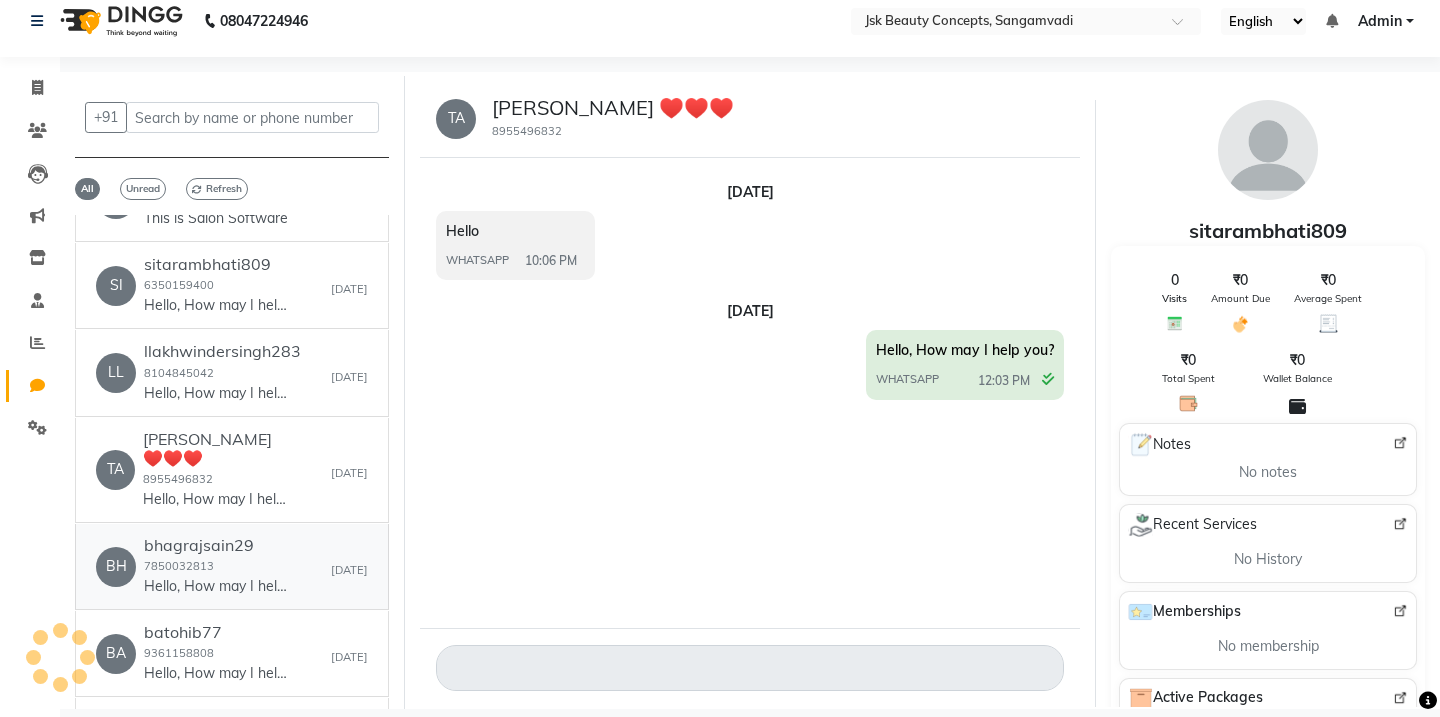 click on "Hello, How may I help you?" 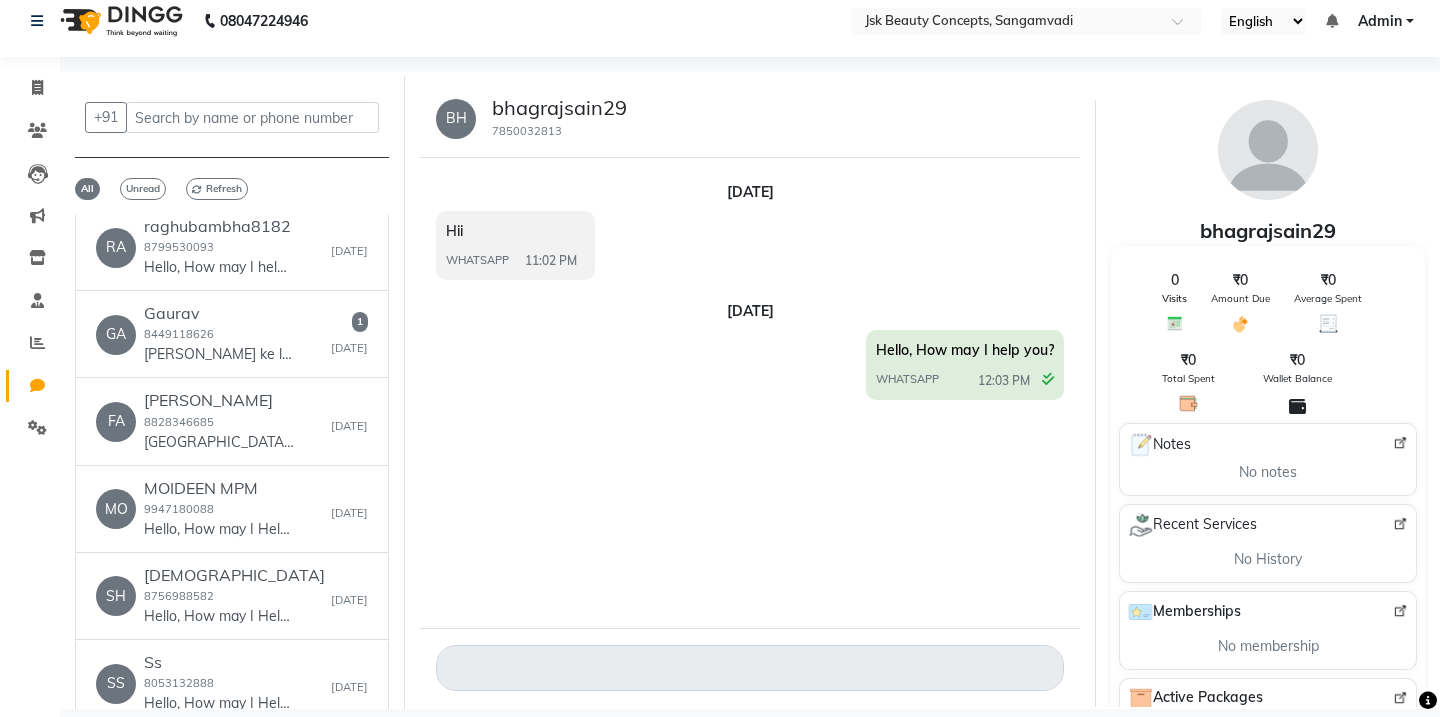 scroll, scrollTop: 6323, scrollLeft: 0, axis: vertical 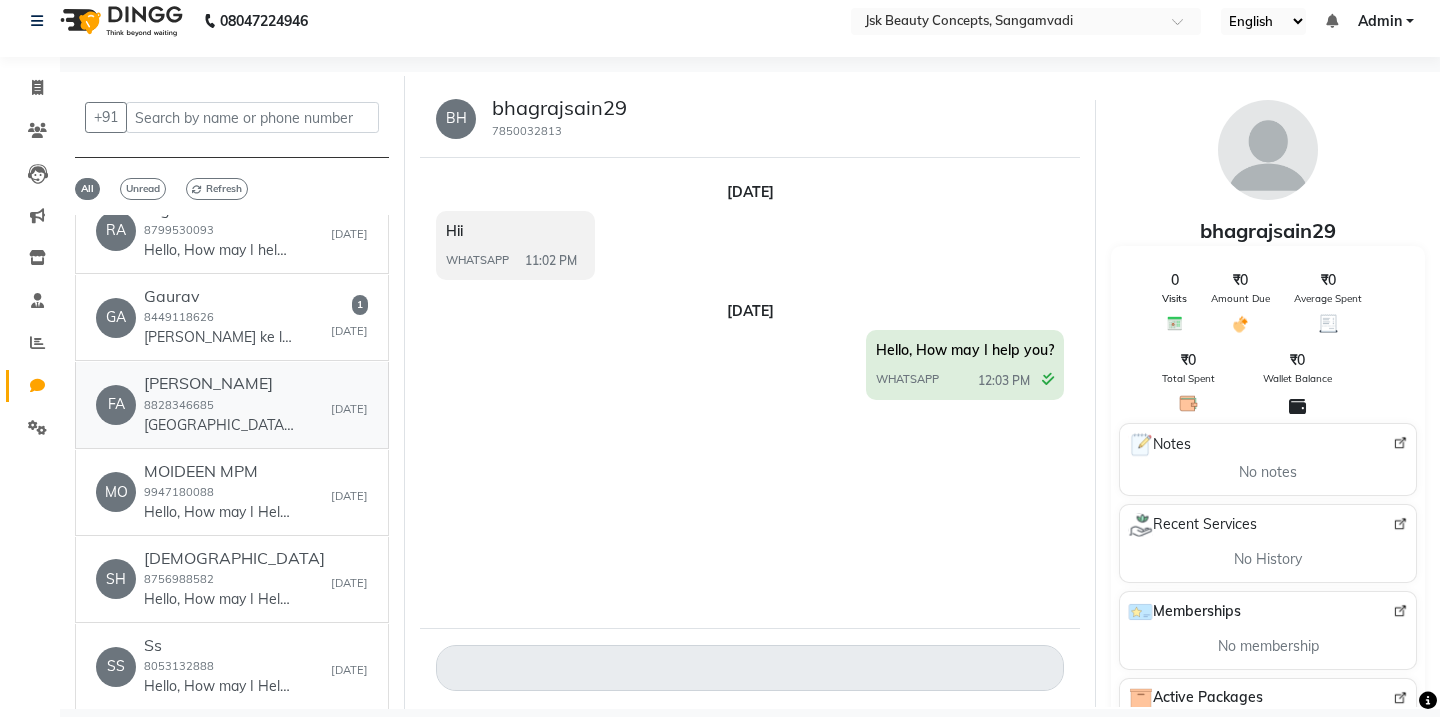 click on "[PERSON_NAME]  8828346685  [GEOGRAPHIC_DATA], [GEOGRAPHIC_DATA]" 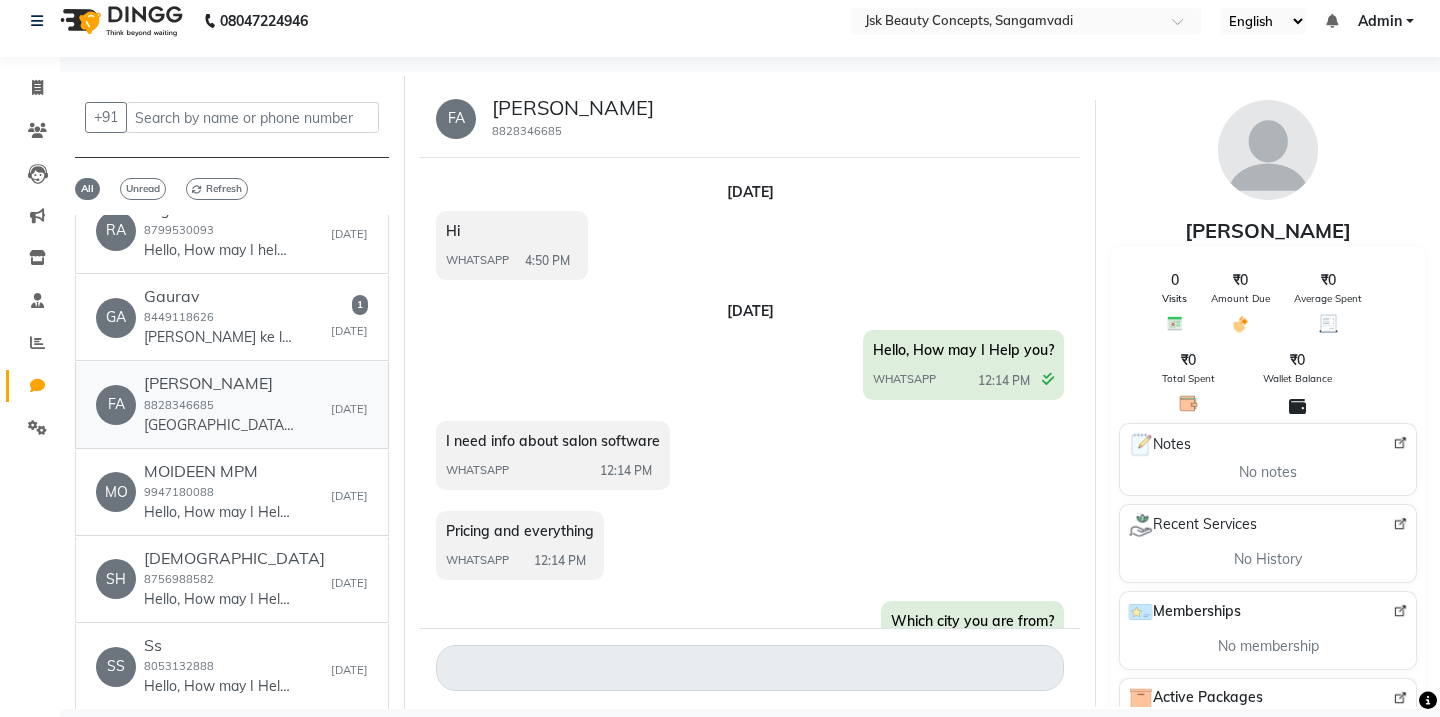 scroll, scrollTop: 170, scrollLeft: 0, axis: vertical 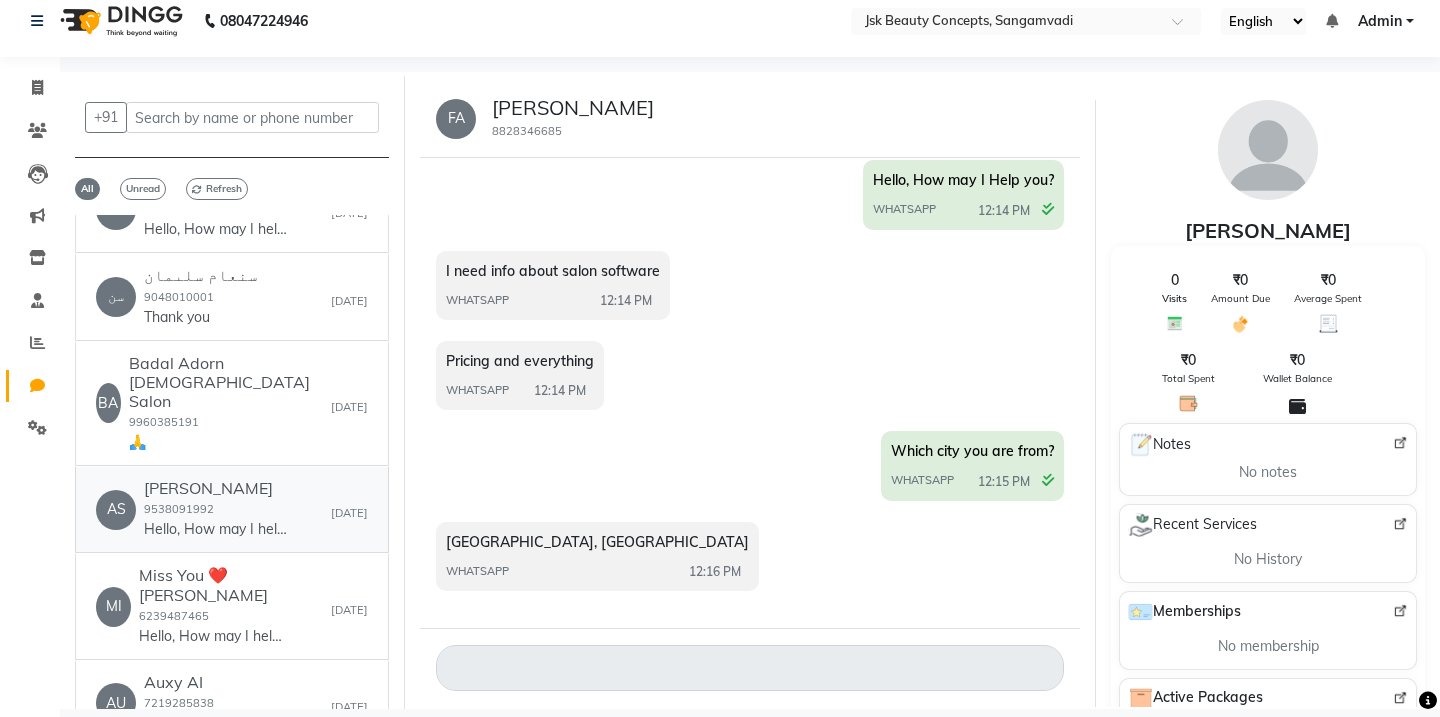 click on "[PERSON_NAME]  9538091992  Hello, How may I help you?" 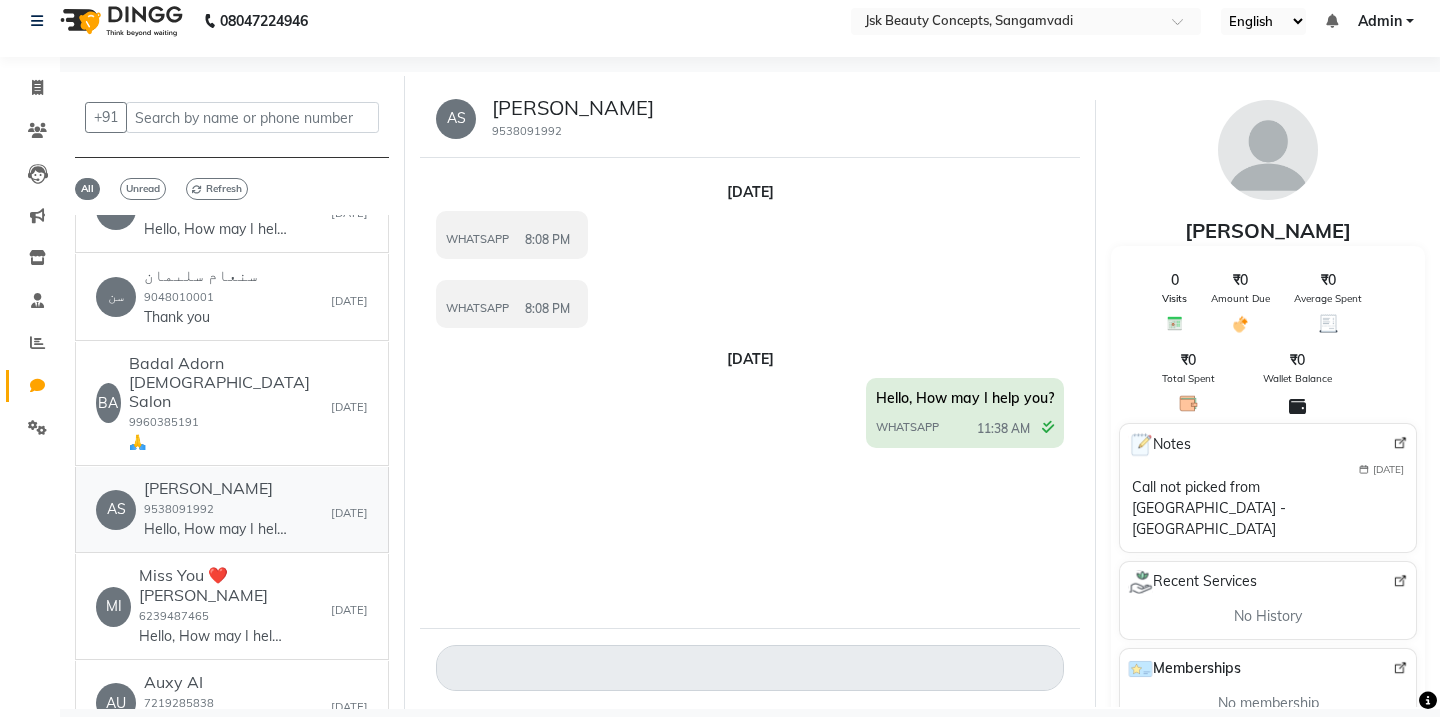 scroll, scrollTop: 0, scrollLeft: 0, axis: both 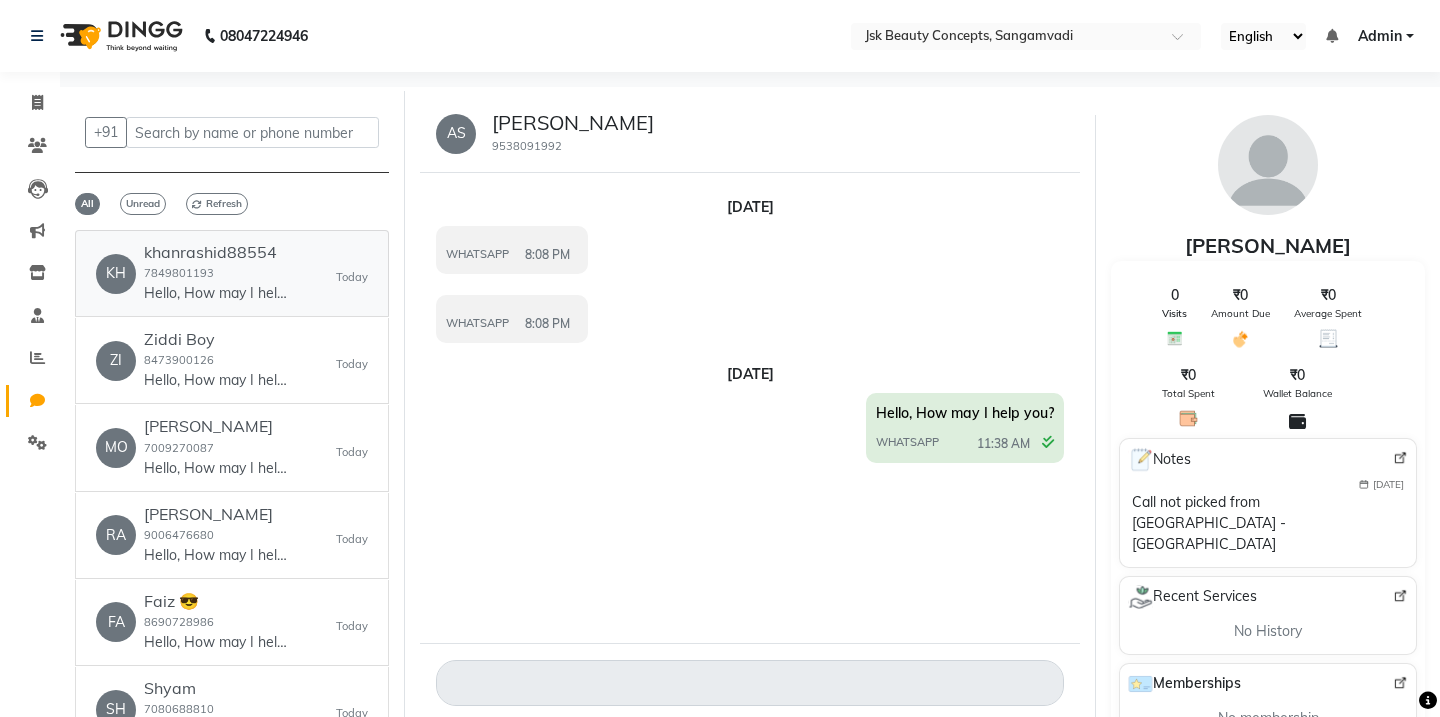 click on "khanrashid88554  7849801193  Hello, How may I help you?" 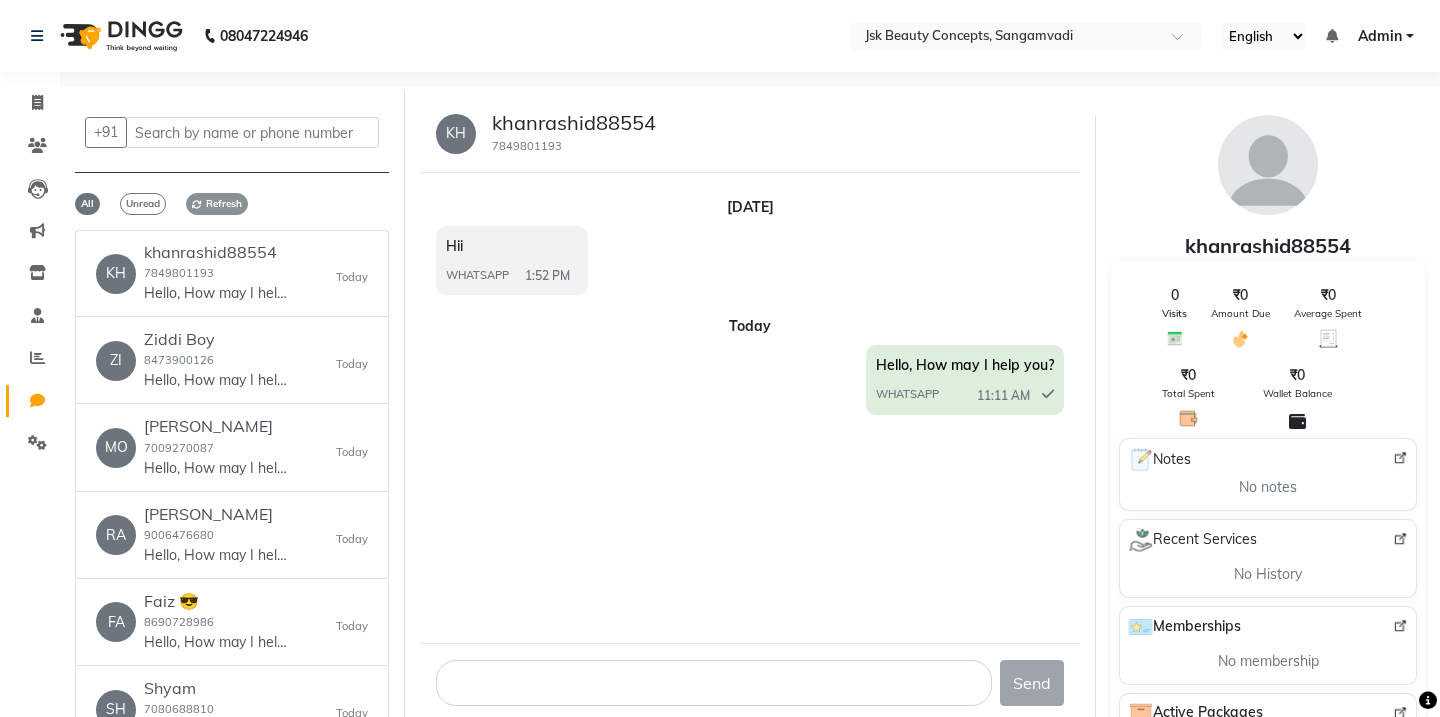 click on "Refresh" 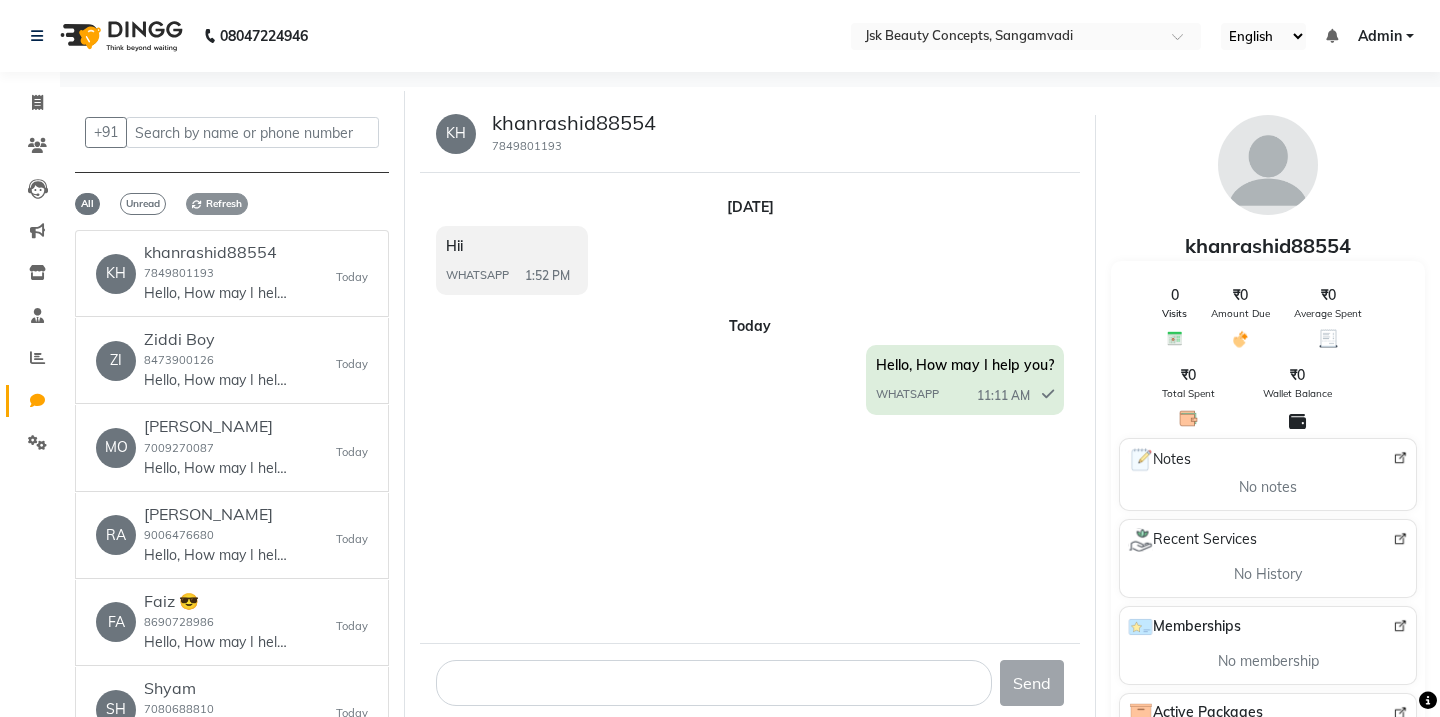 click on "Refresh" 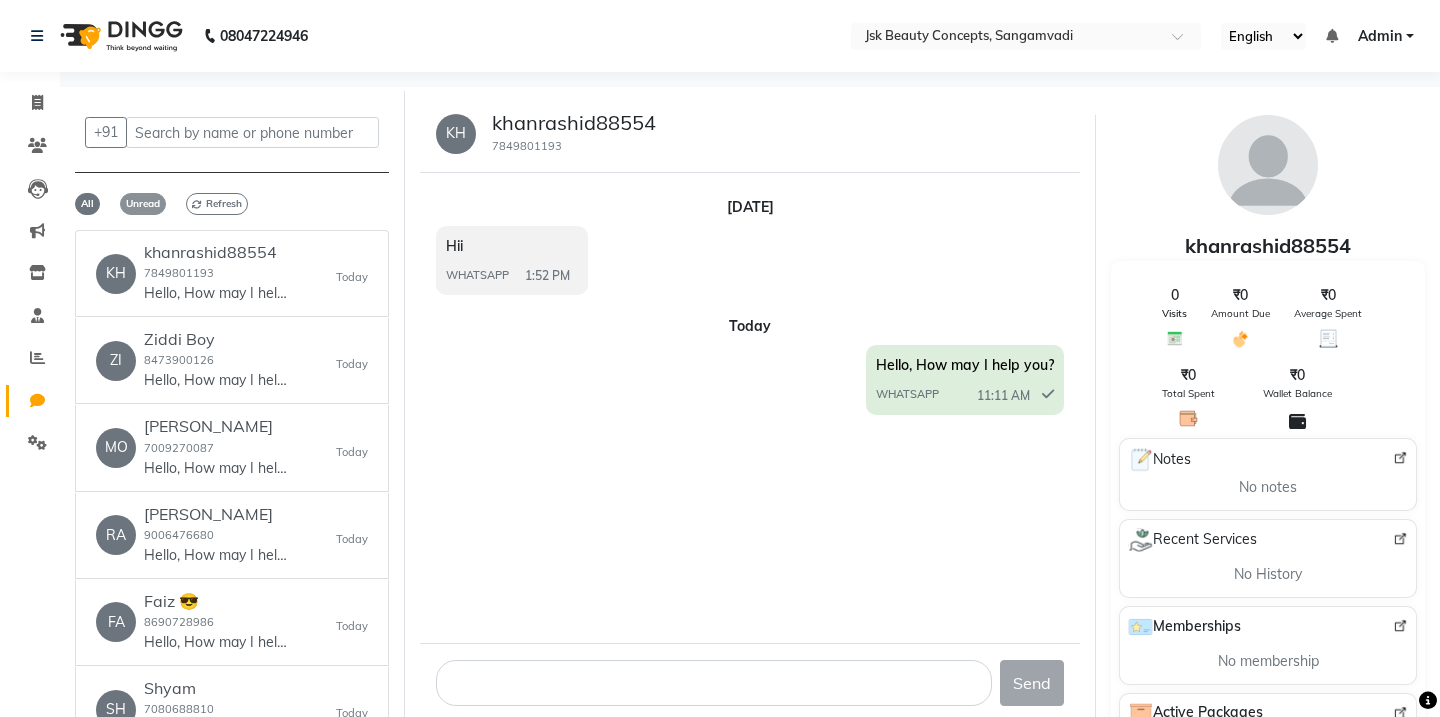 click on "Unread" 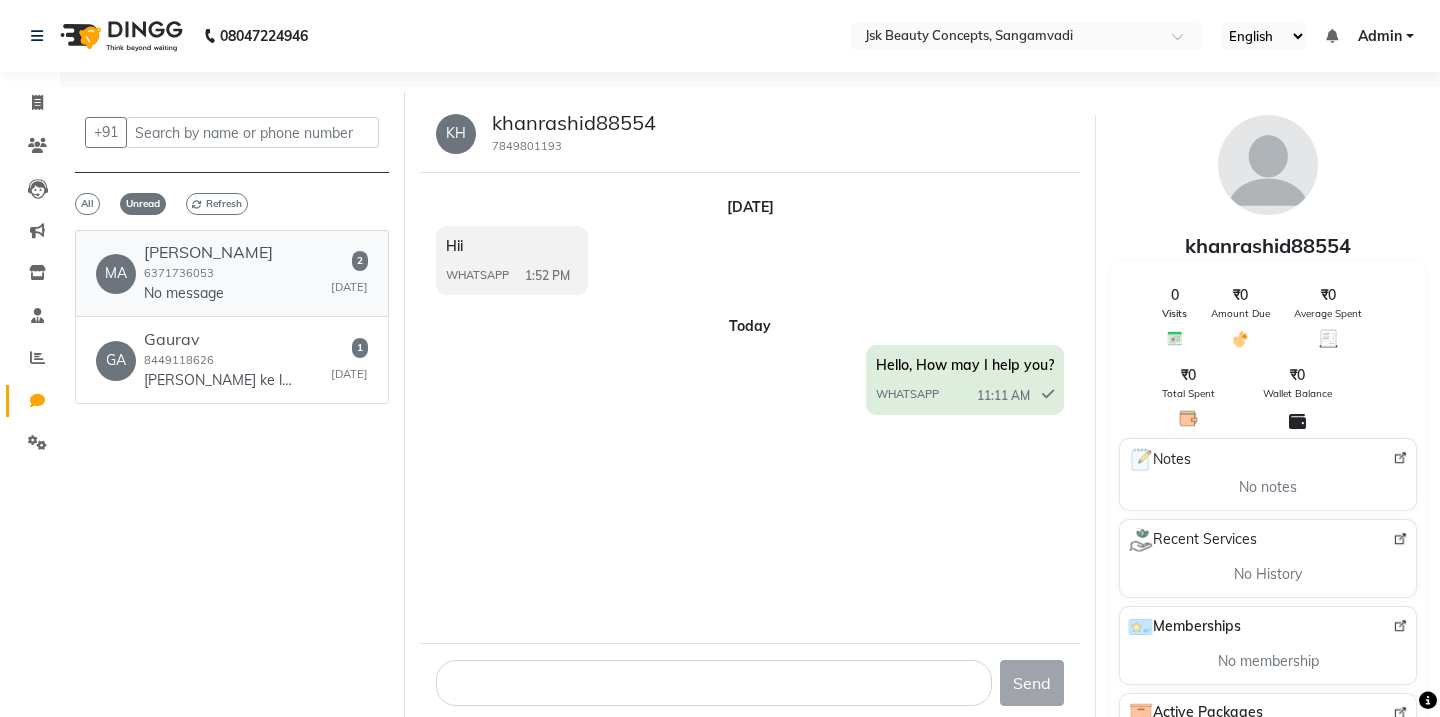 click on "No message" 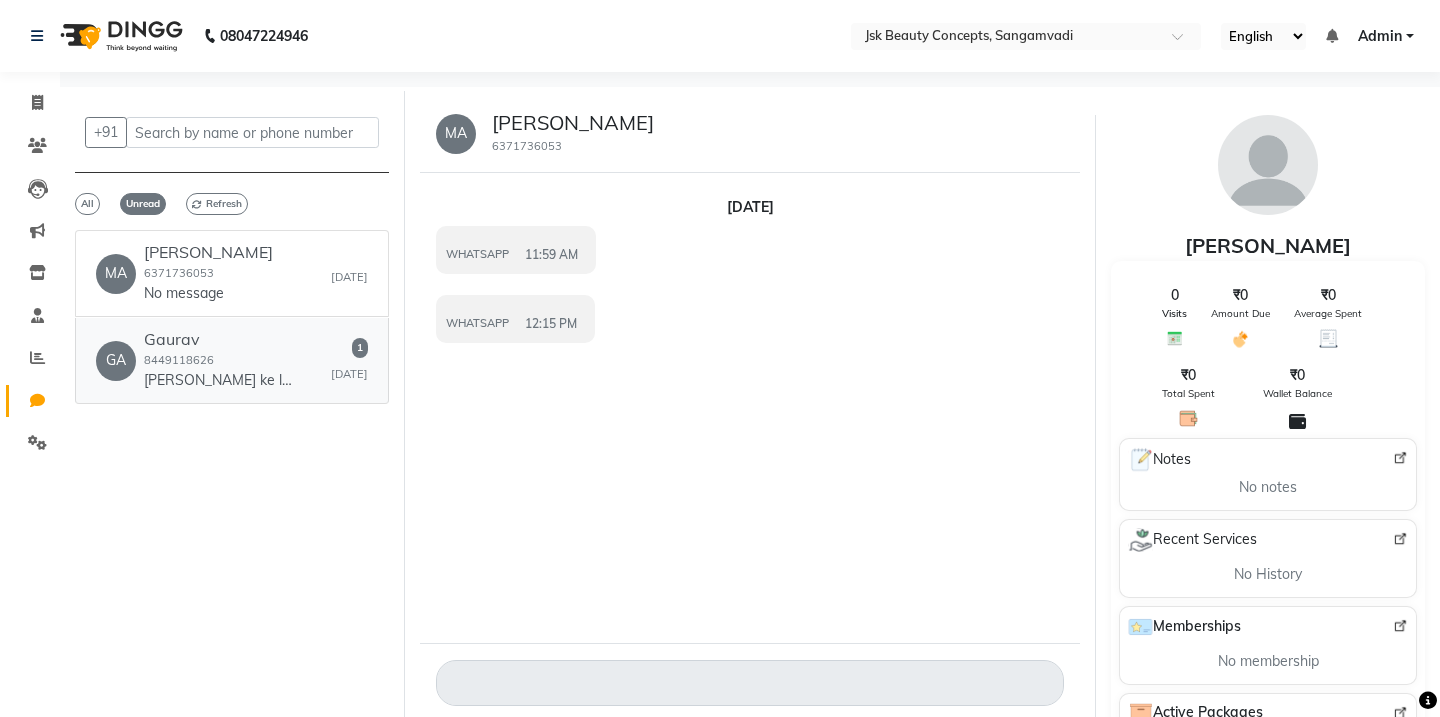 click on "GA   Gaurav  8449118626  [PERSON_NAME] ke liye app on karna chahata hu   [DATE]" 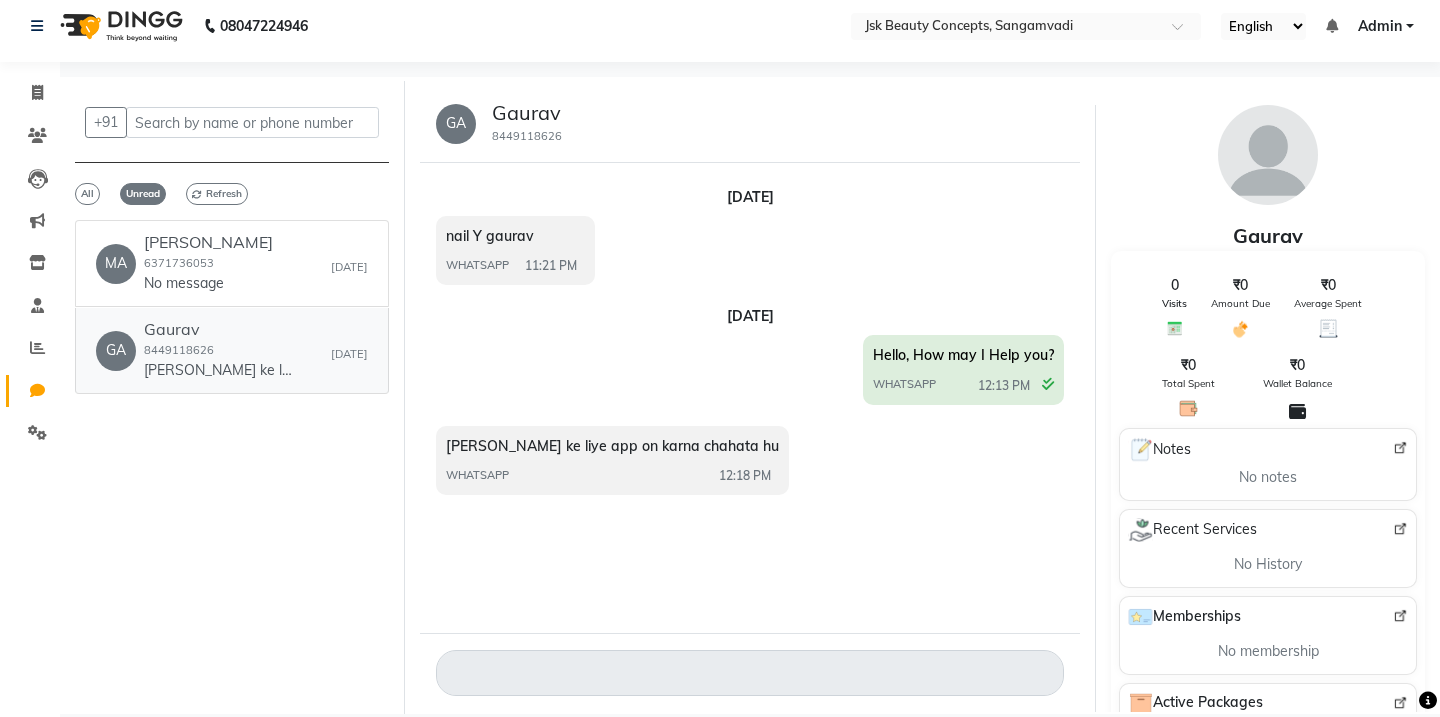scroll, scrollTop: 0, scrollLeft: 0, axis: both 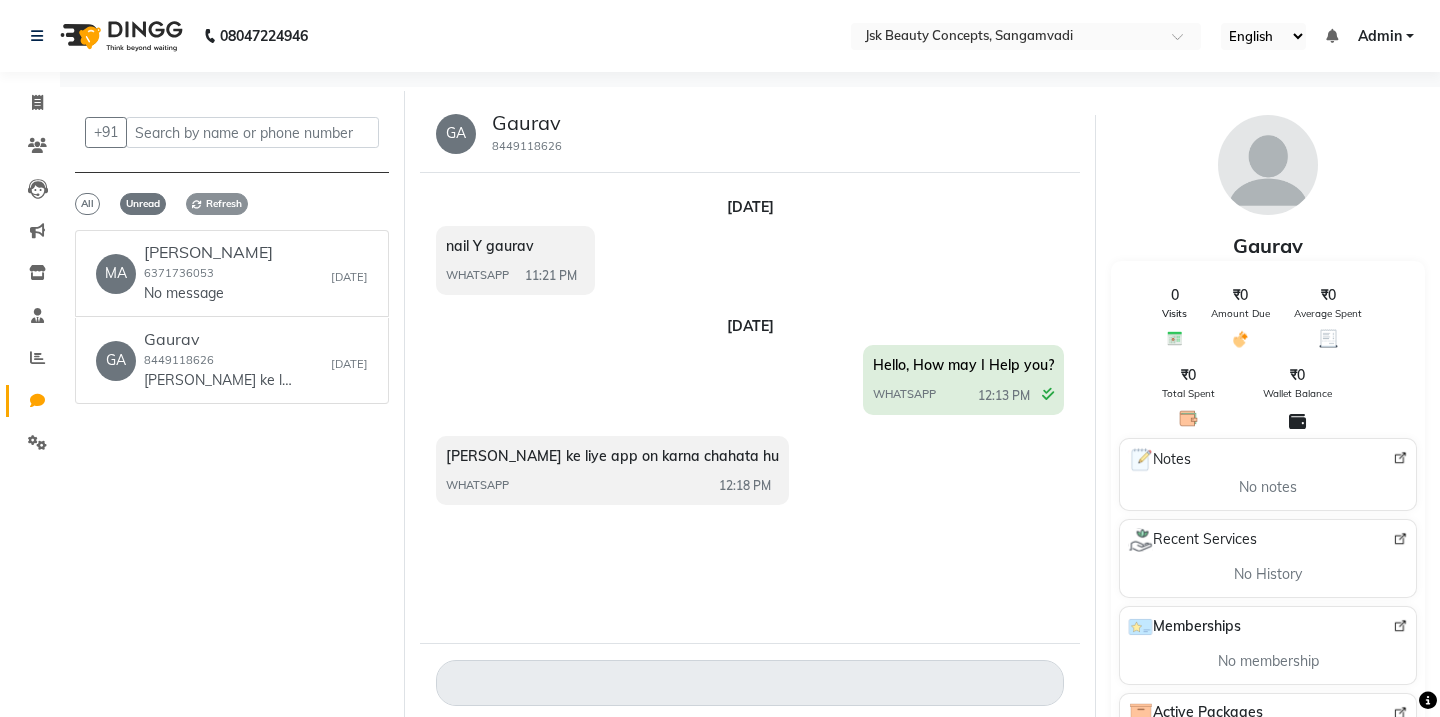 click on "Refresh" 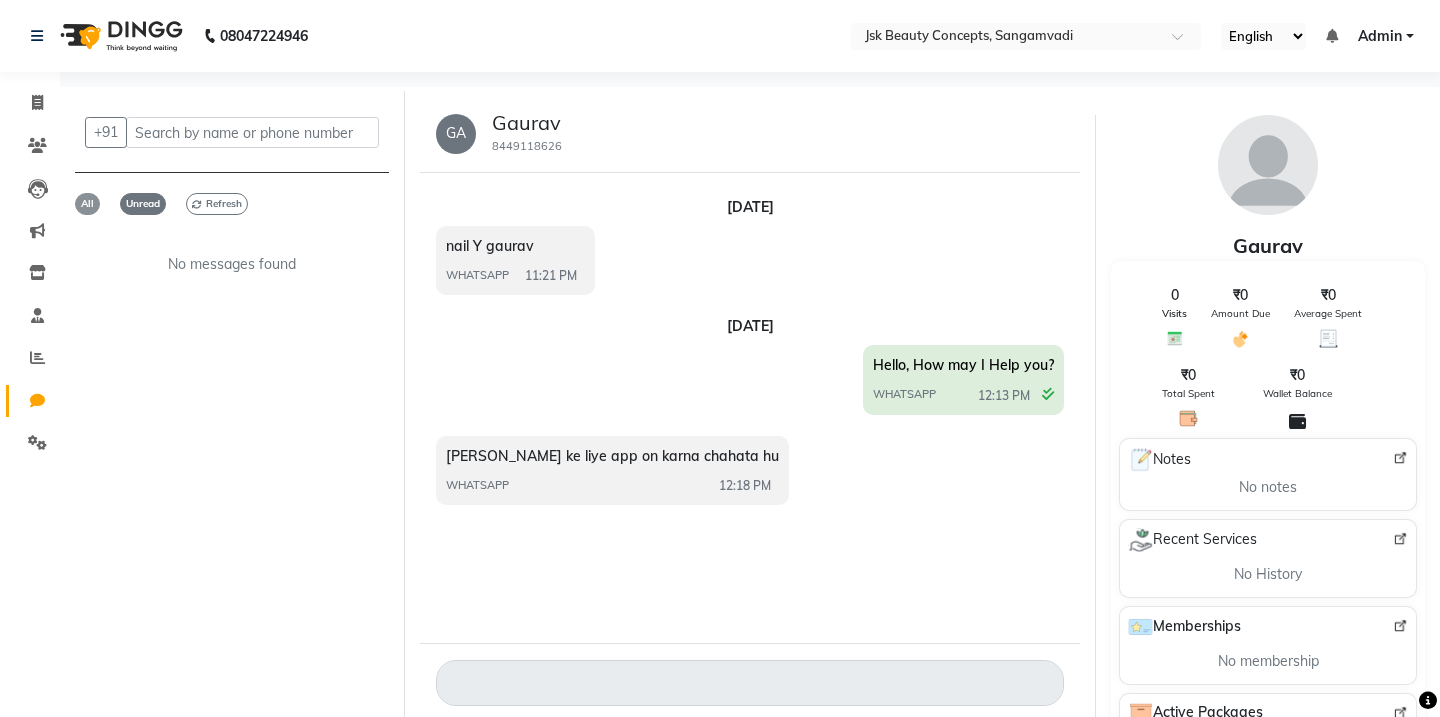 click on "All" 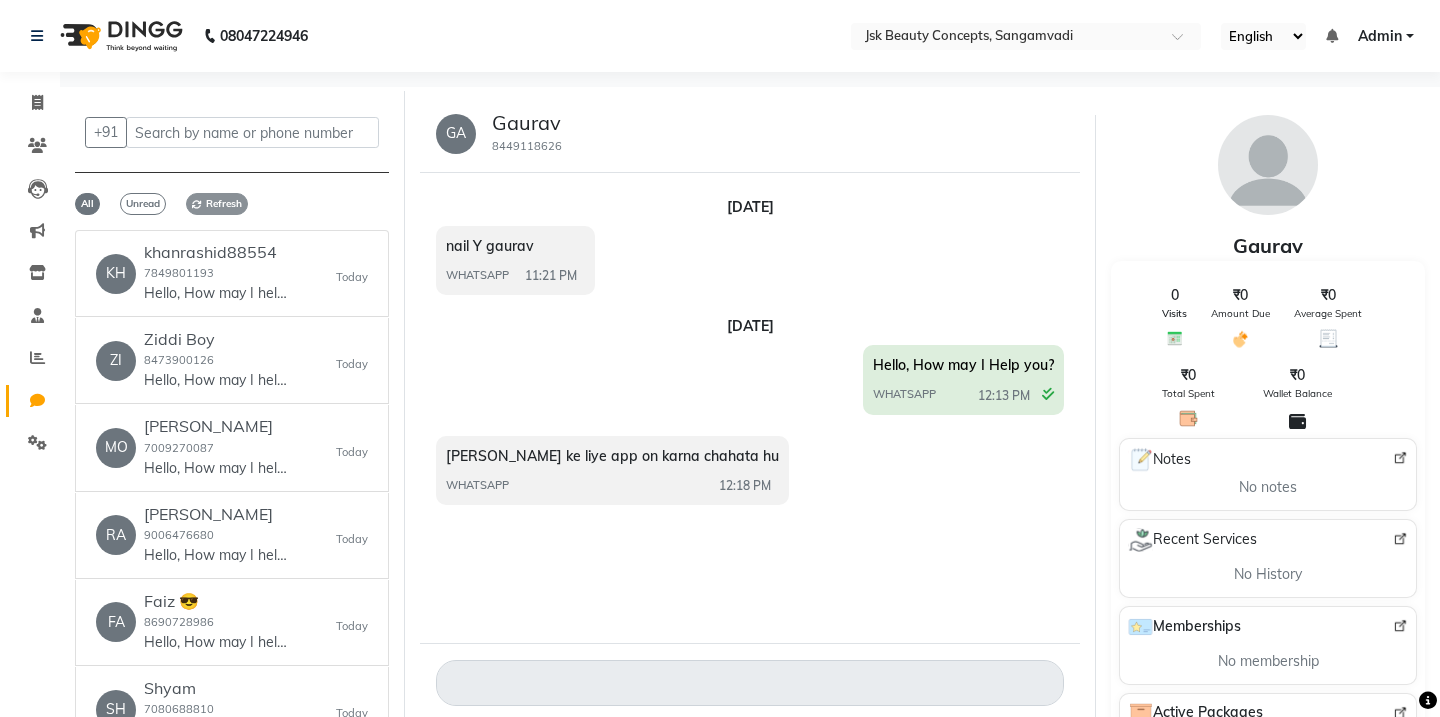 click on "Refresh" 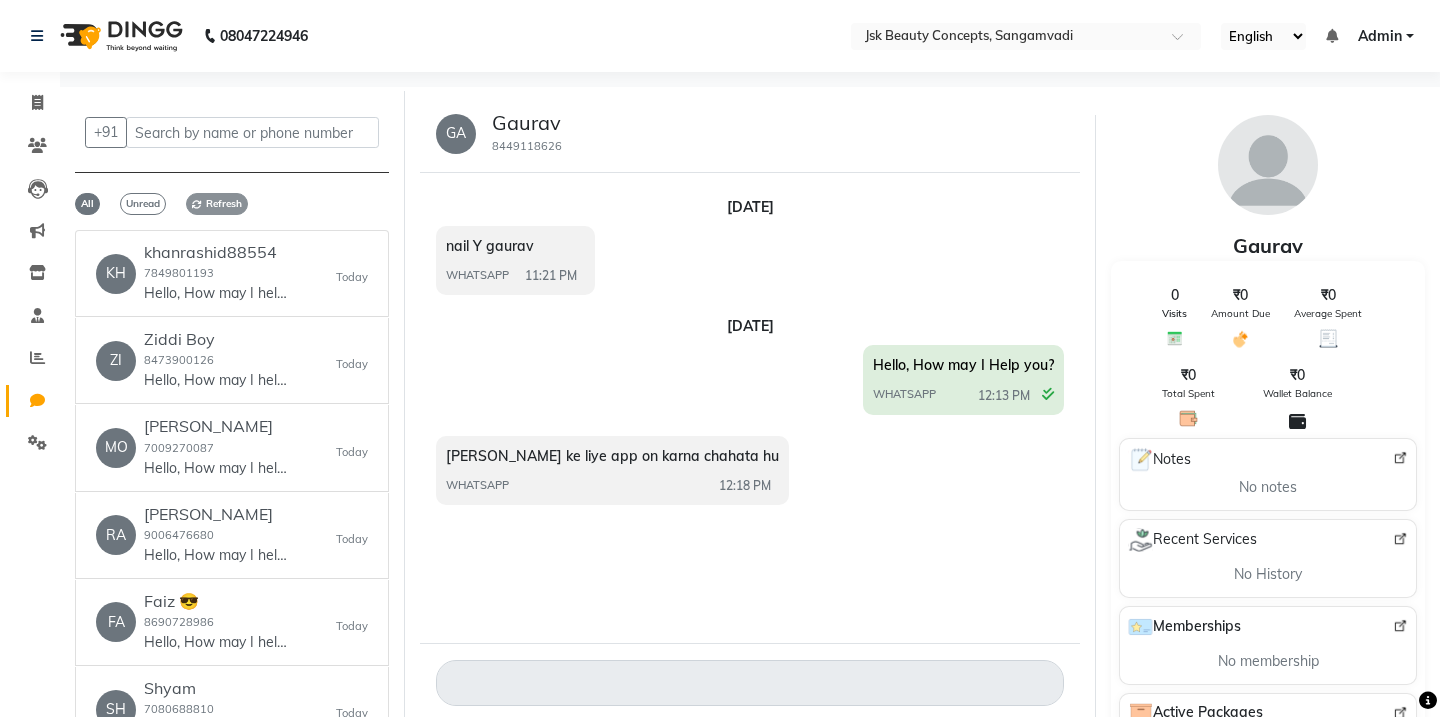 click on "Refresh" 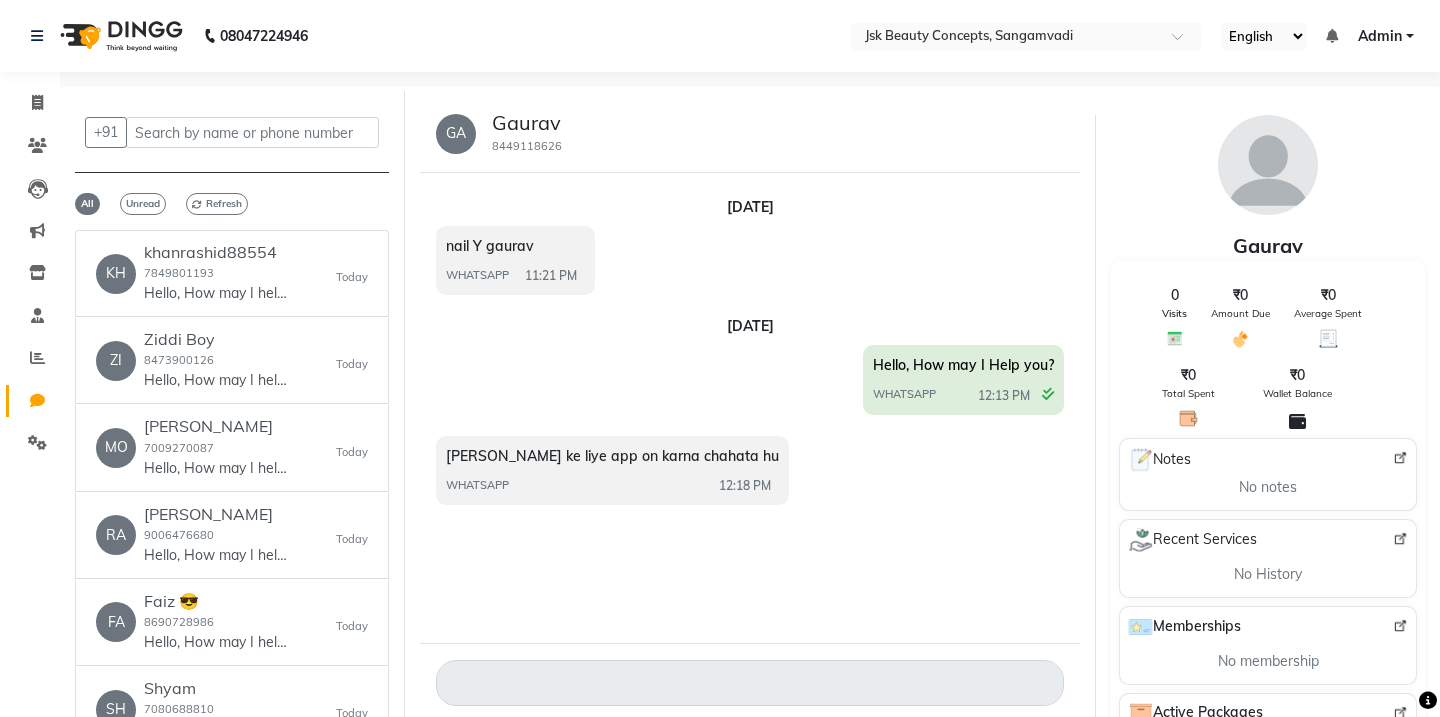 scroll, scrollTop: 15, scrollLeft: 0, axis: vertical 